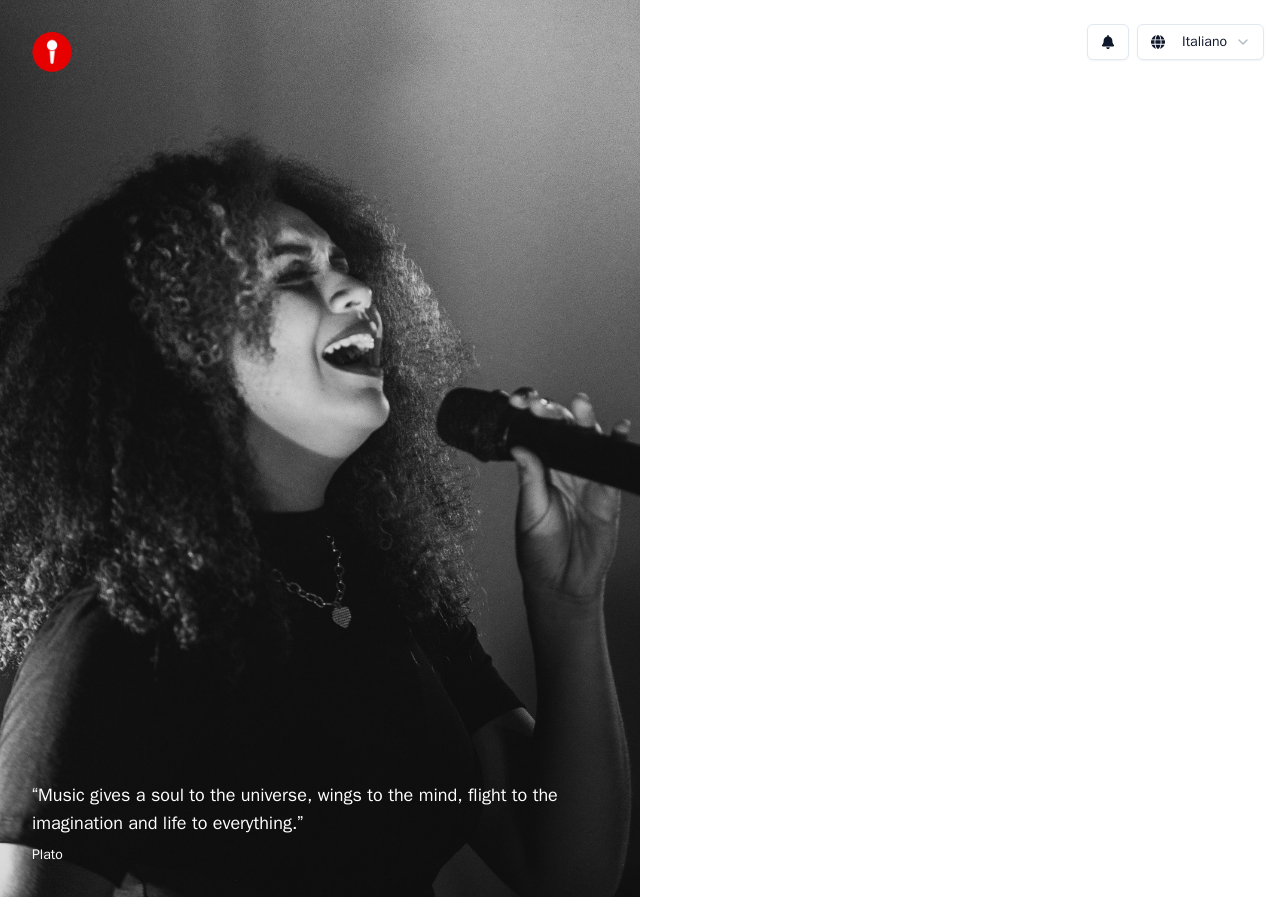 scroll, scrollTop: 0, scrollLeft: 0, axis: both 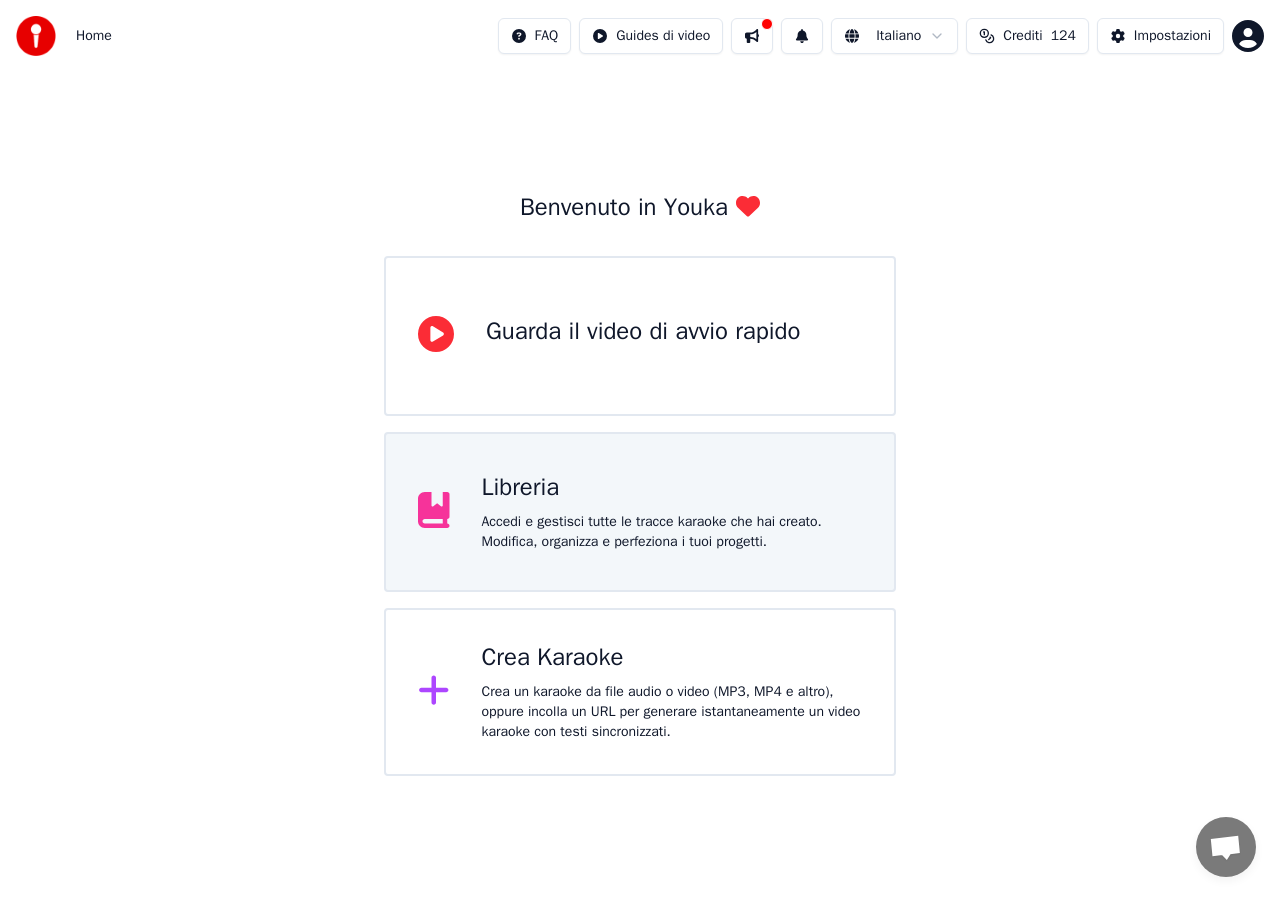 click on "Accedi e gestisci tutte le tracce karaoke che hai creato. Modifica, organizza e perfeziona i tuoi progetti." at bounding box center [643, 356] 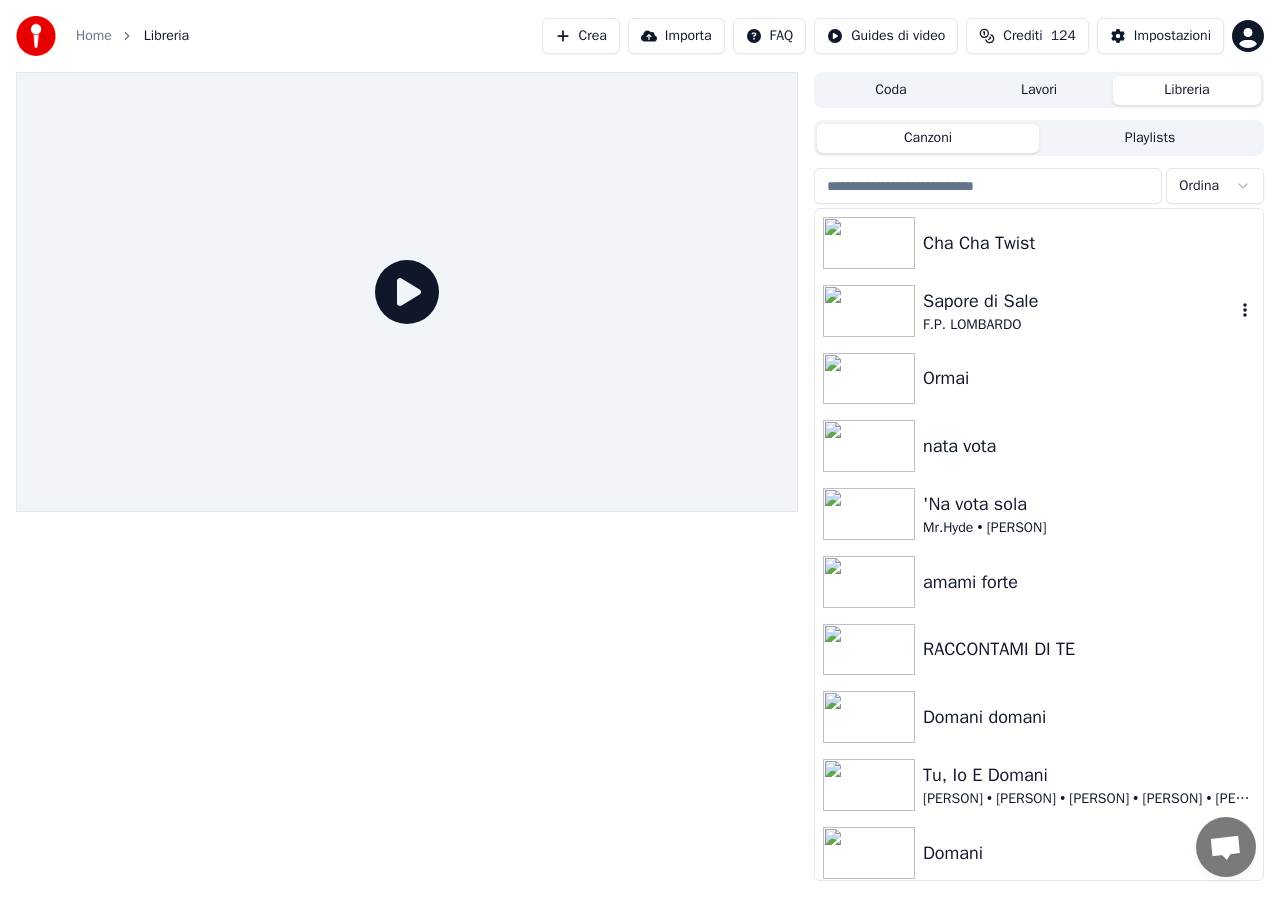 click on "Sapore di Sale" at bounding box center [1079, 301] 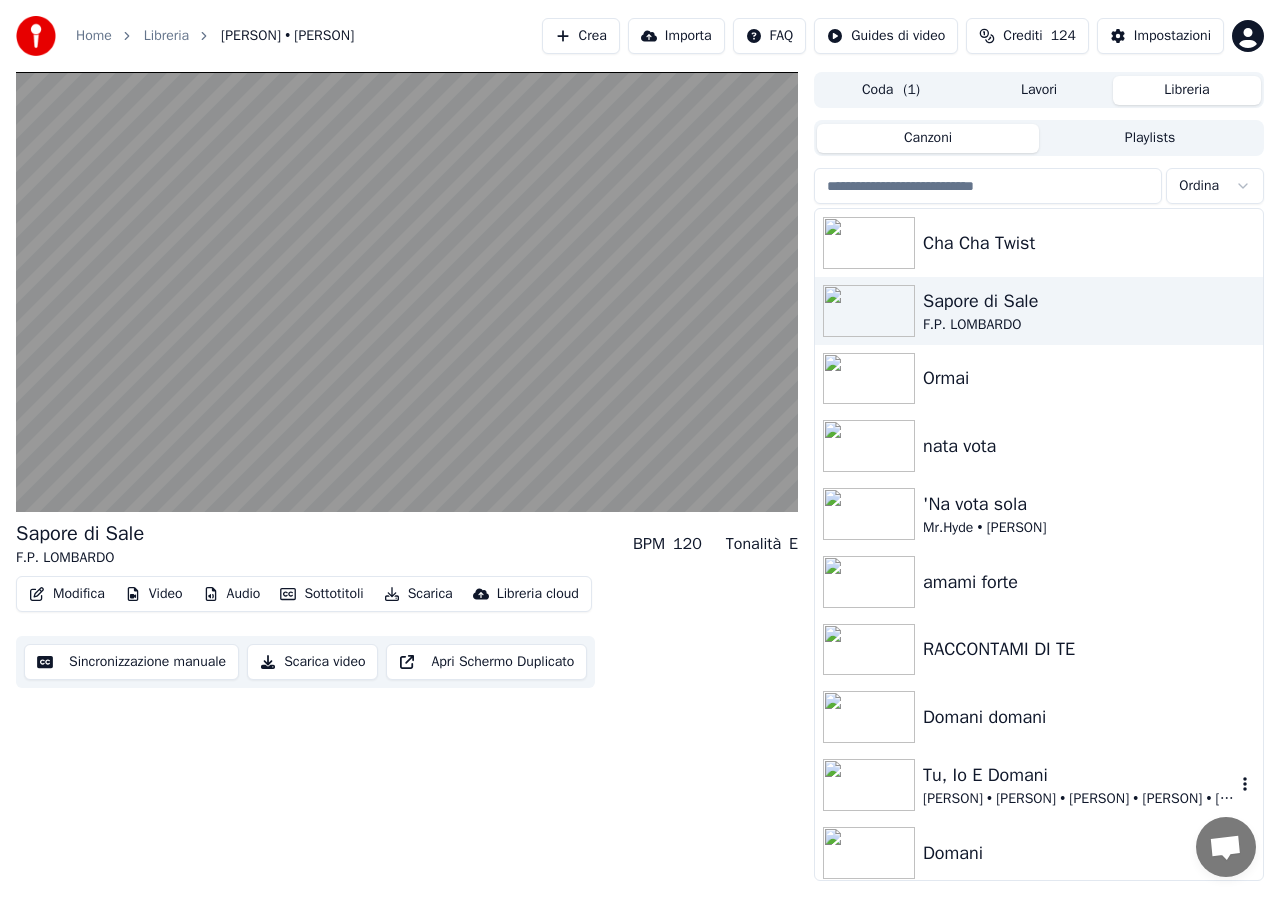 click at bounding box center [869, 785] 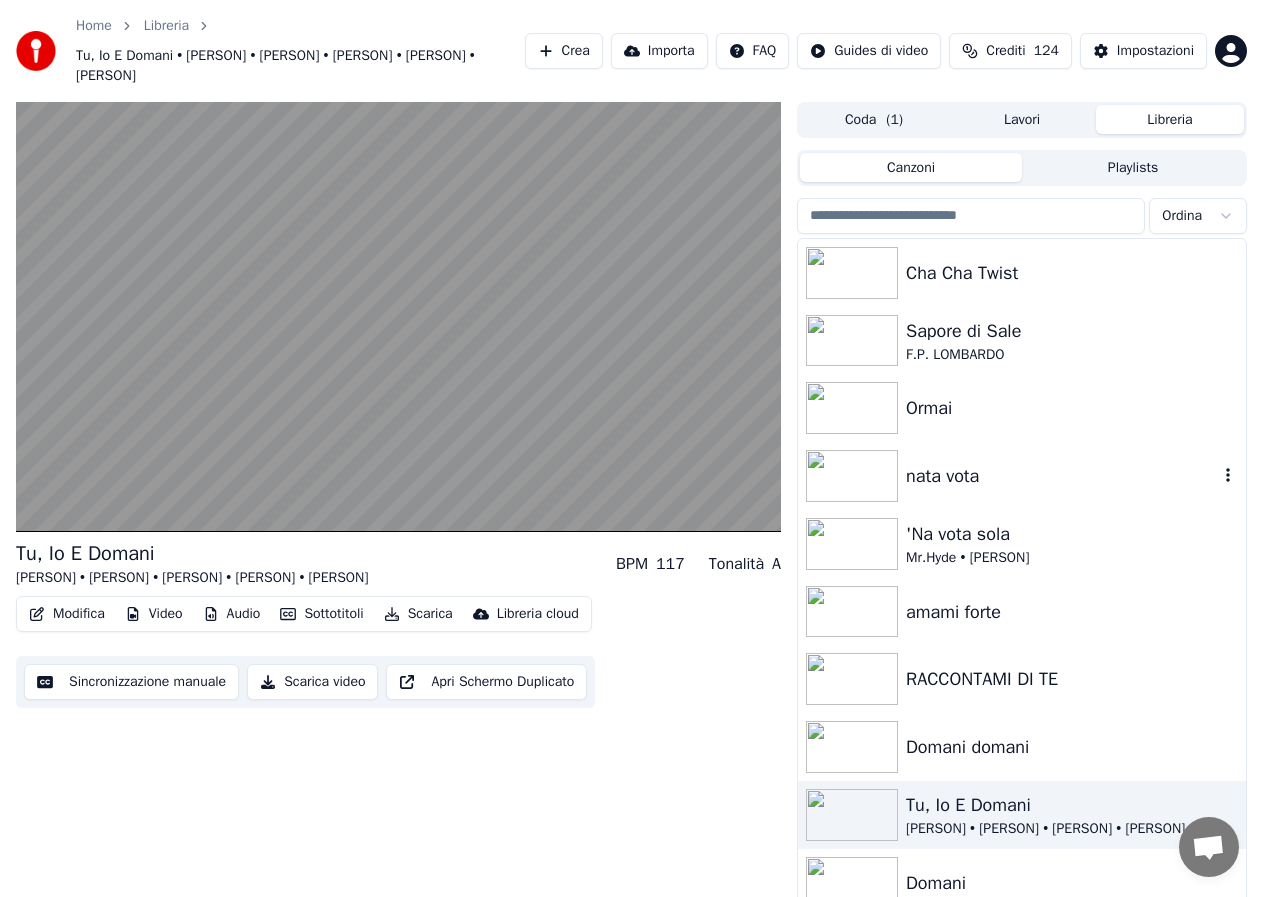 click at bounding box center (852, 476) 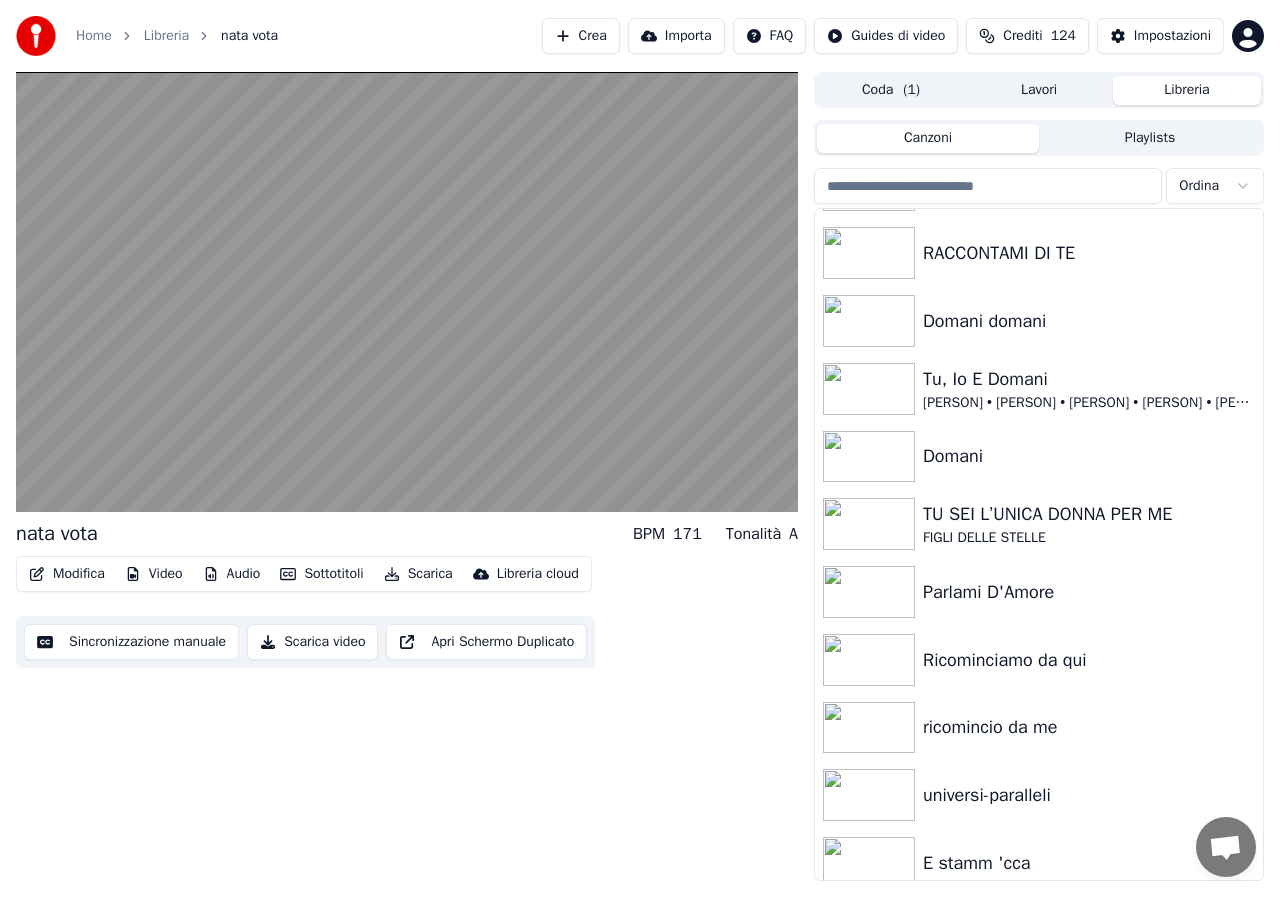 scroll, scrollTop: 480, scrollLeft: 0, axis: vertical 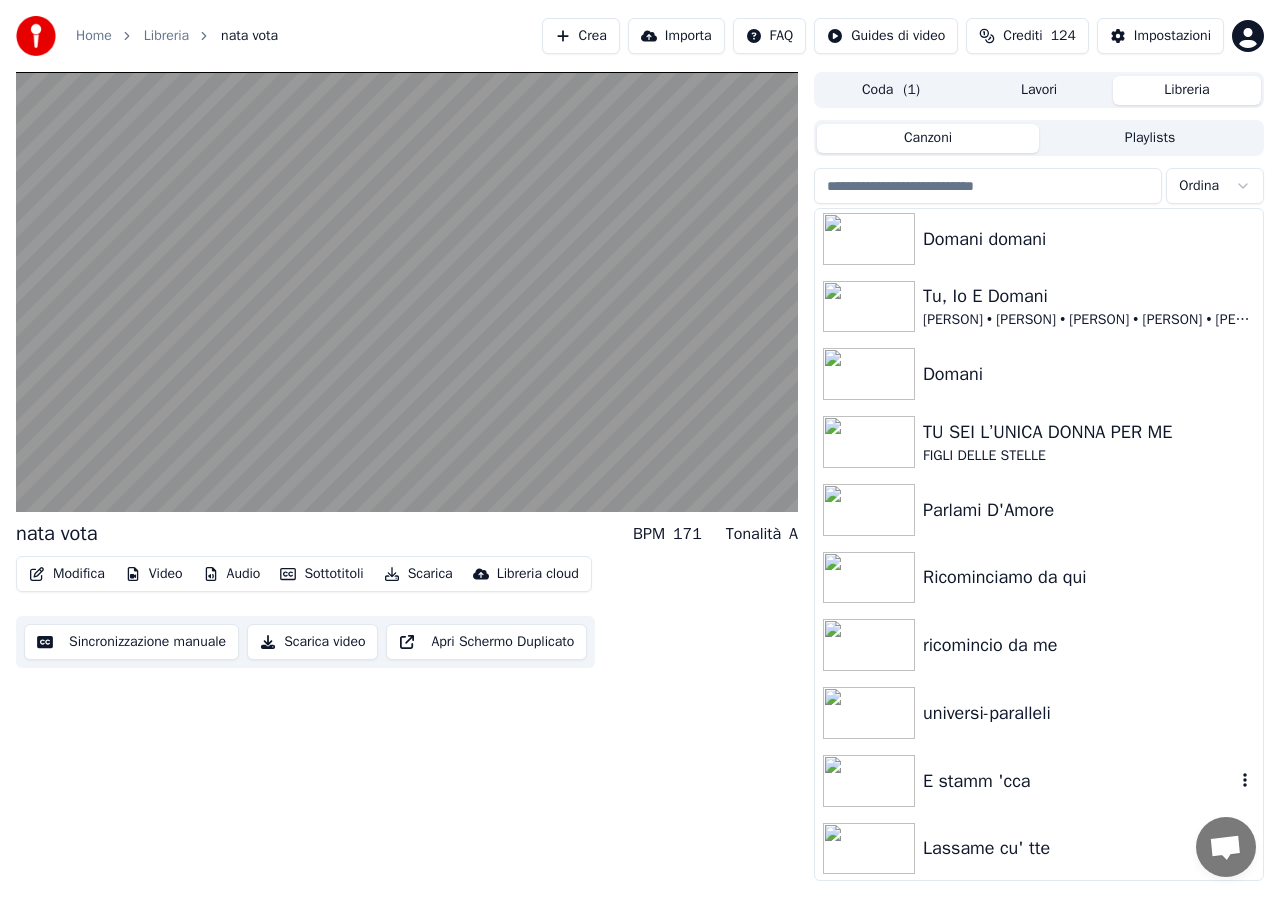 click at bounding box center [869, 781] 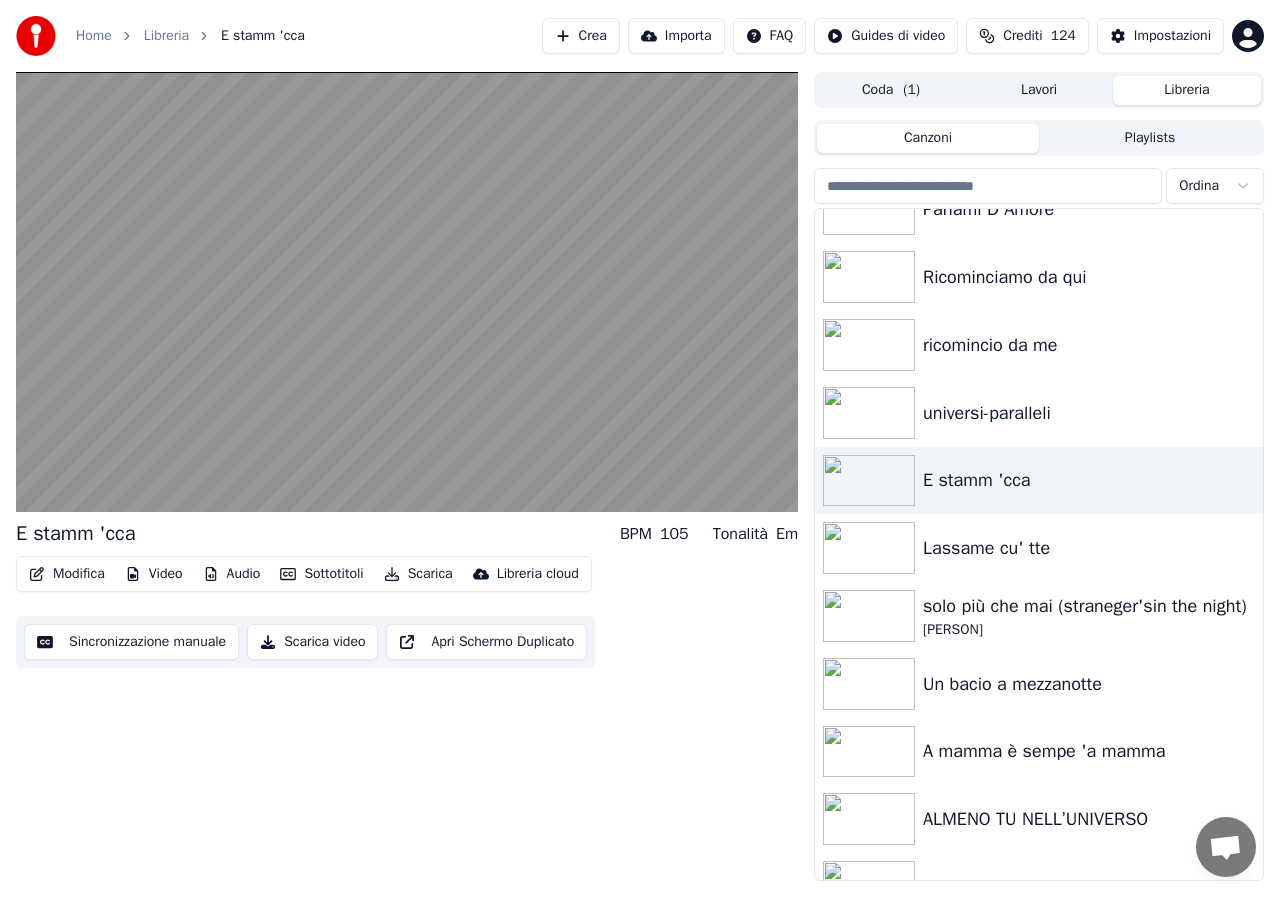 scroll, scrollTop: 800, scrollLeft: 0, axis: vertical 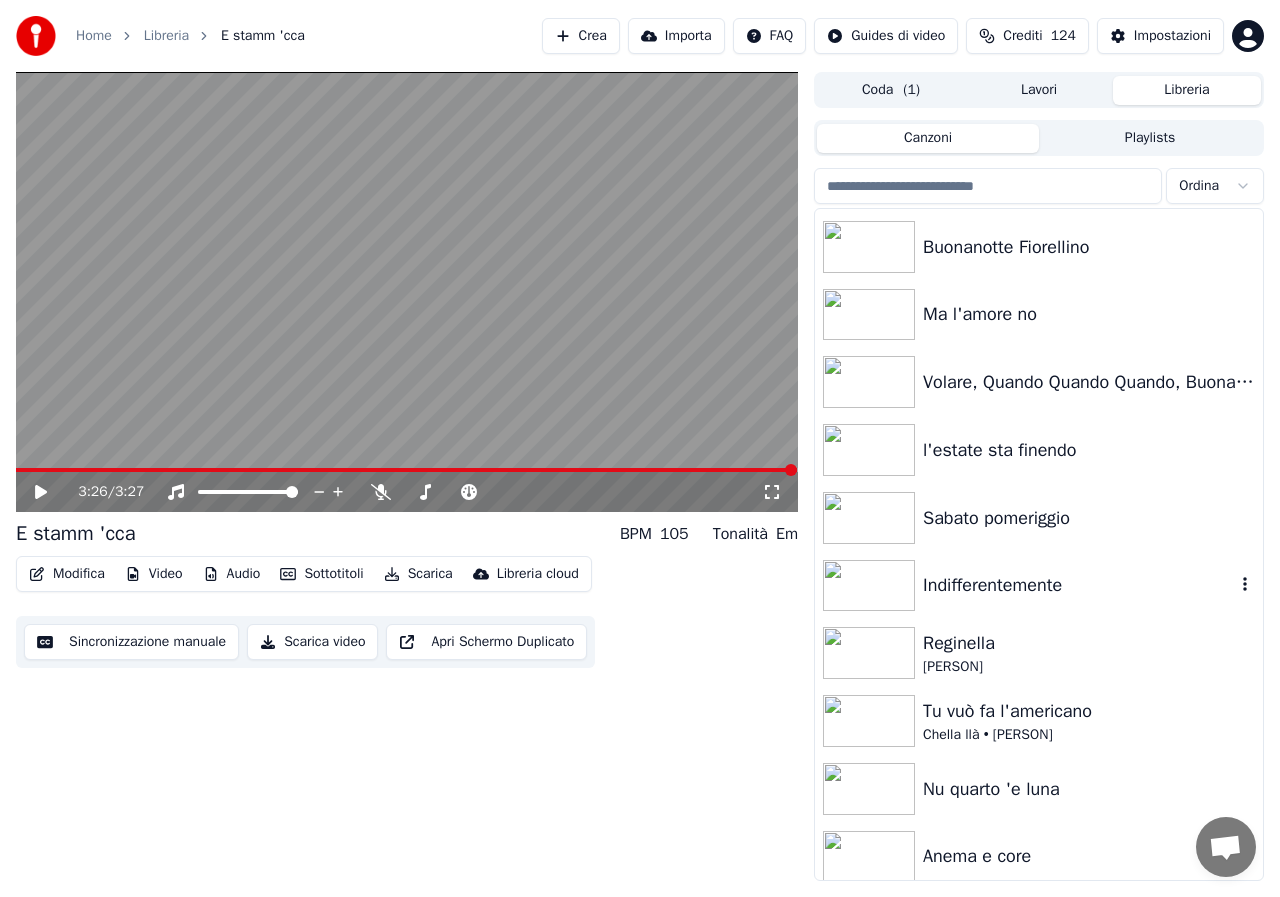 click at bounding box center [869, 586] 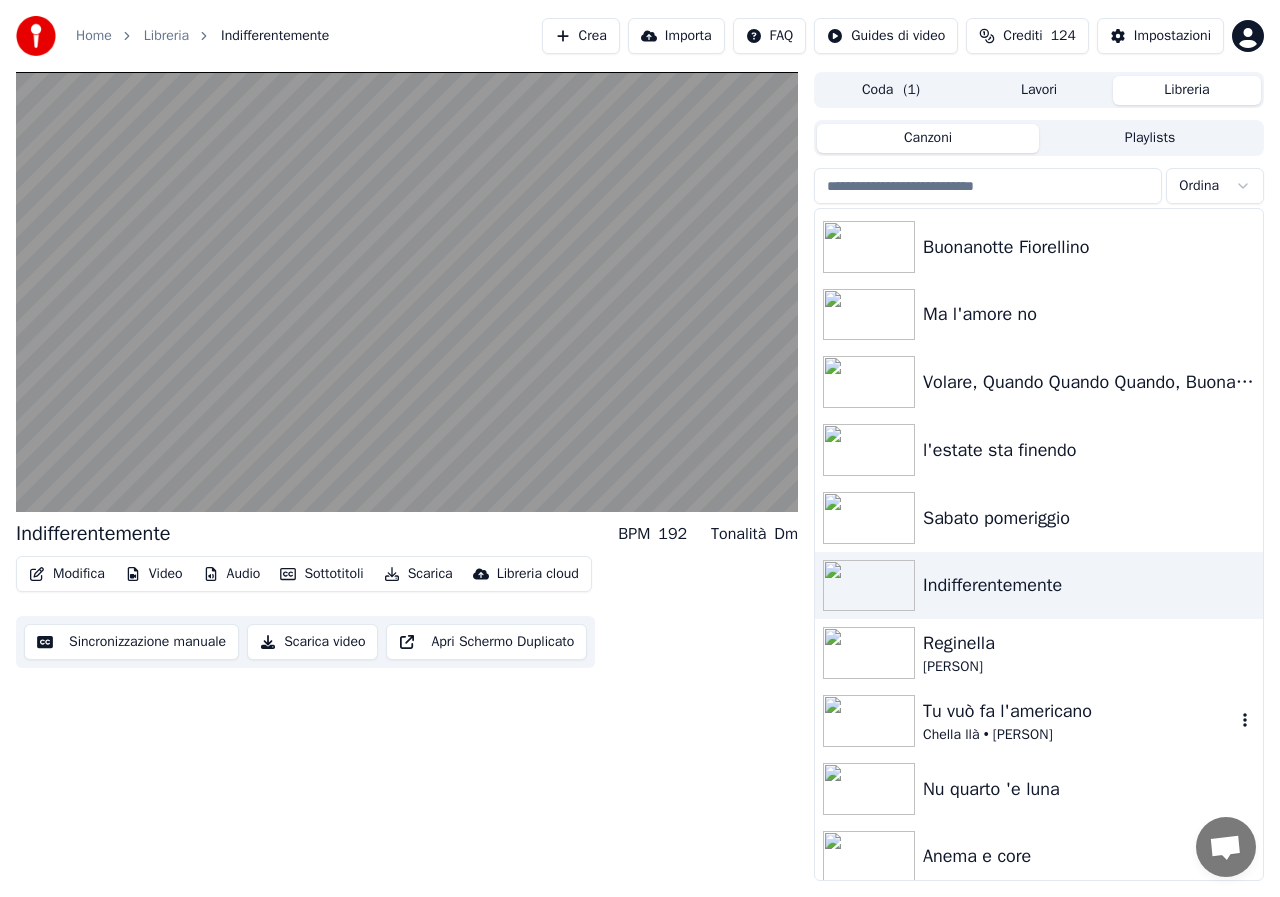 click at bounding box center [869, 721] 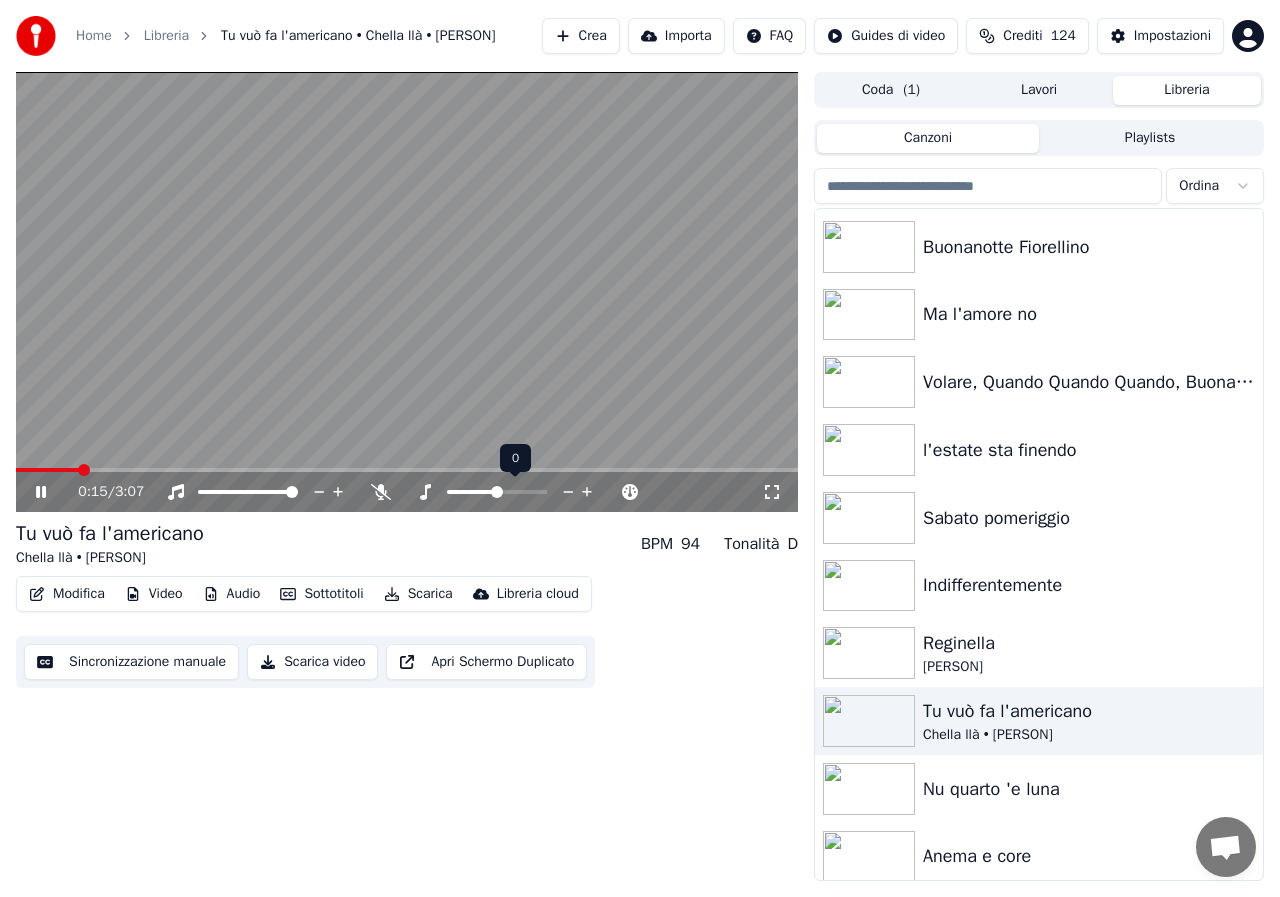click at bounding box center (568, 492) 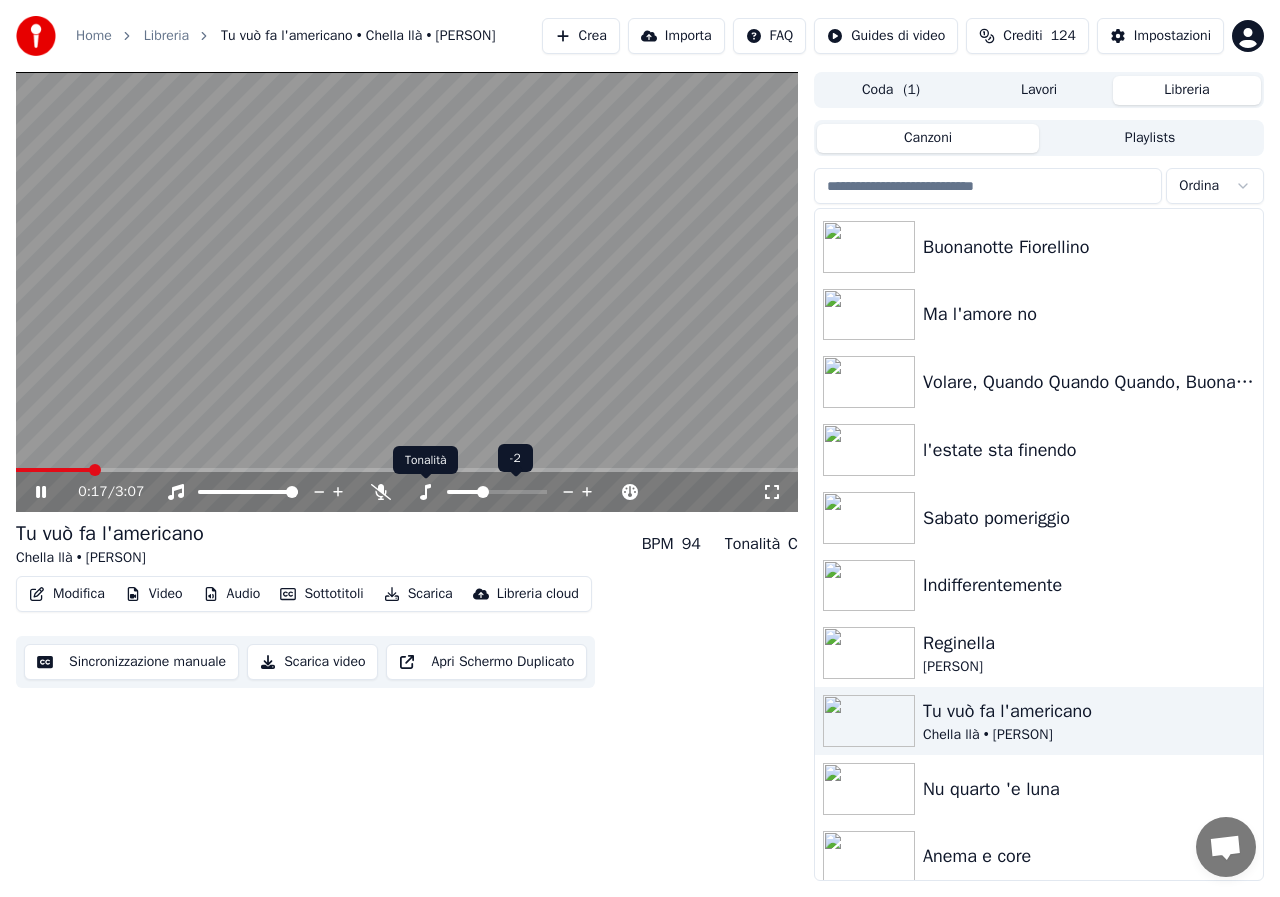 click at bounding box center [425, 492] 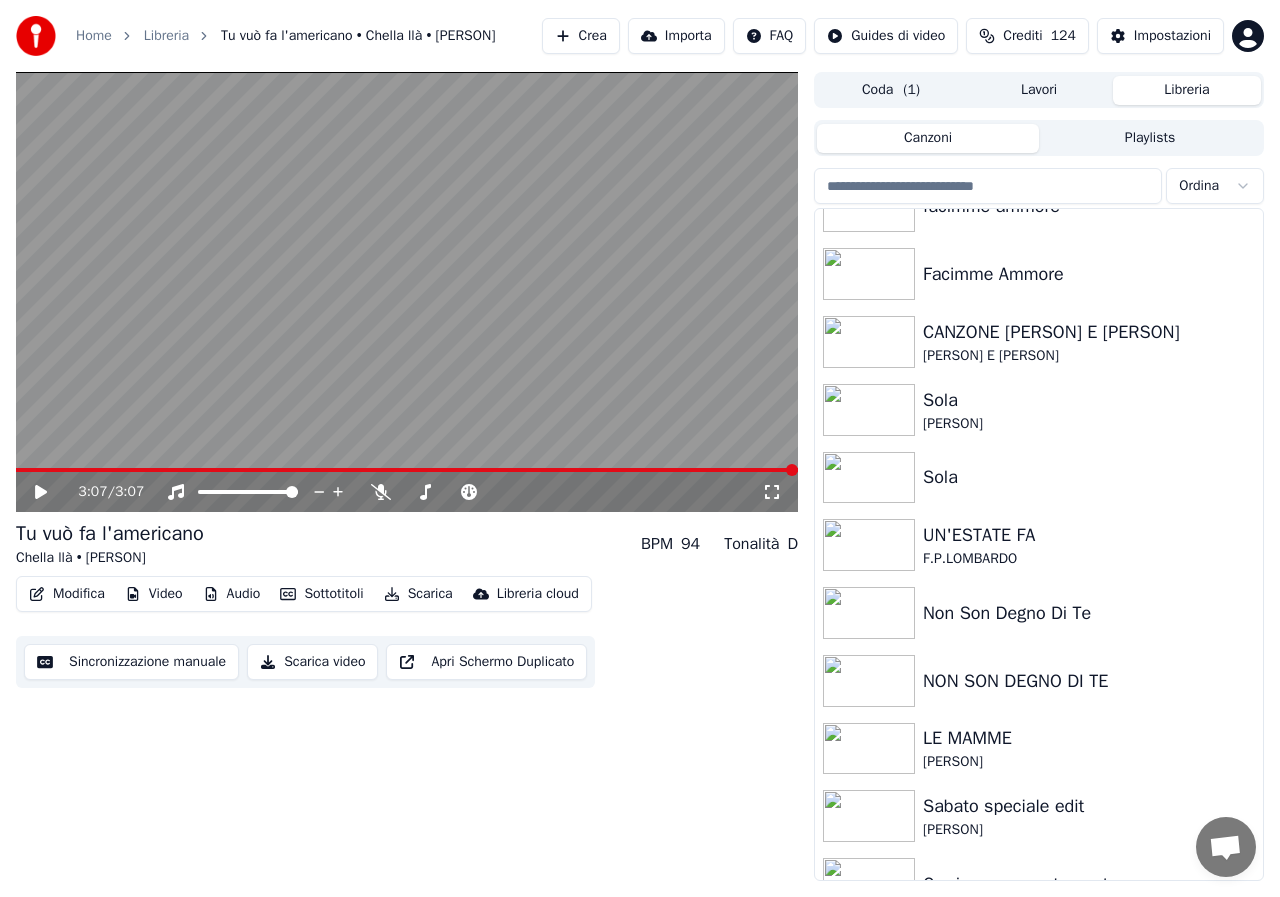 scroll, scrollTop: 2360, scrollLeft: 0, axis: vertical 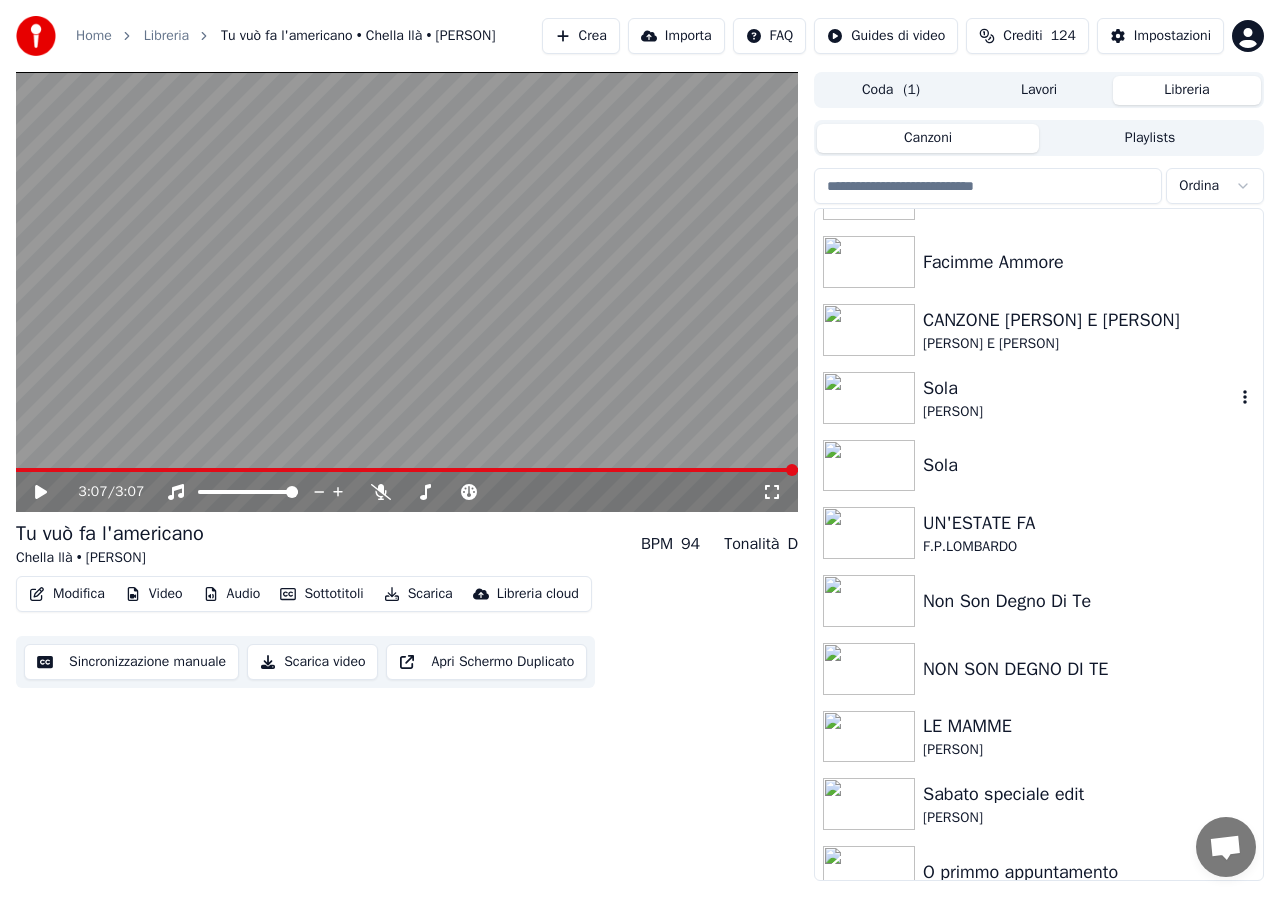 click at bounding box center [869, 398] 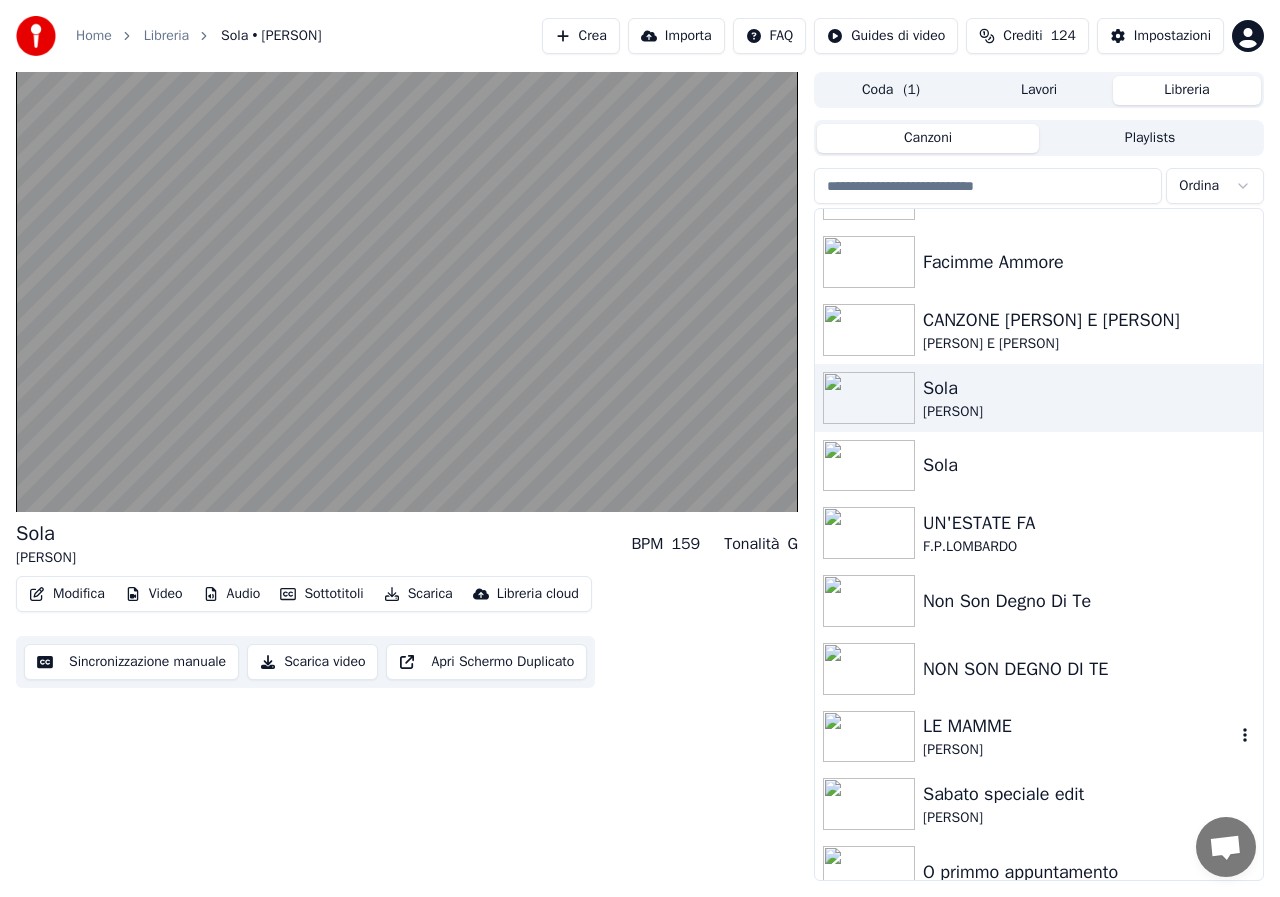 click at bounding box center (869, 737) 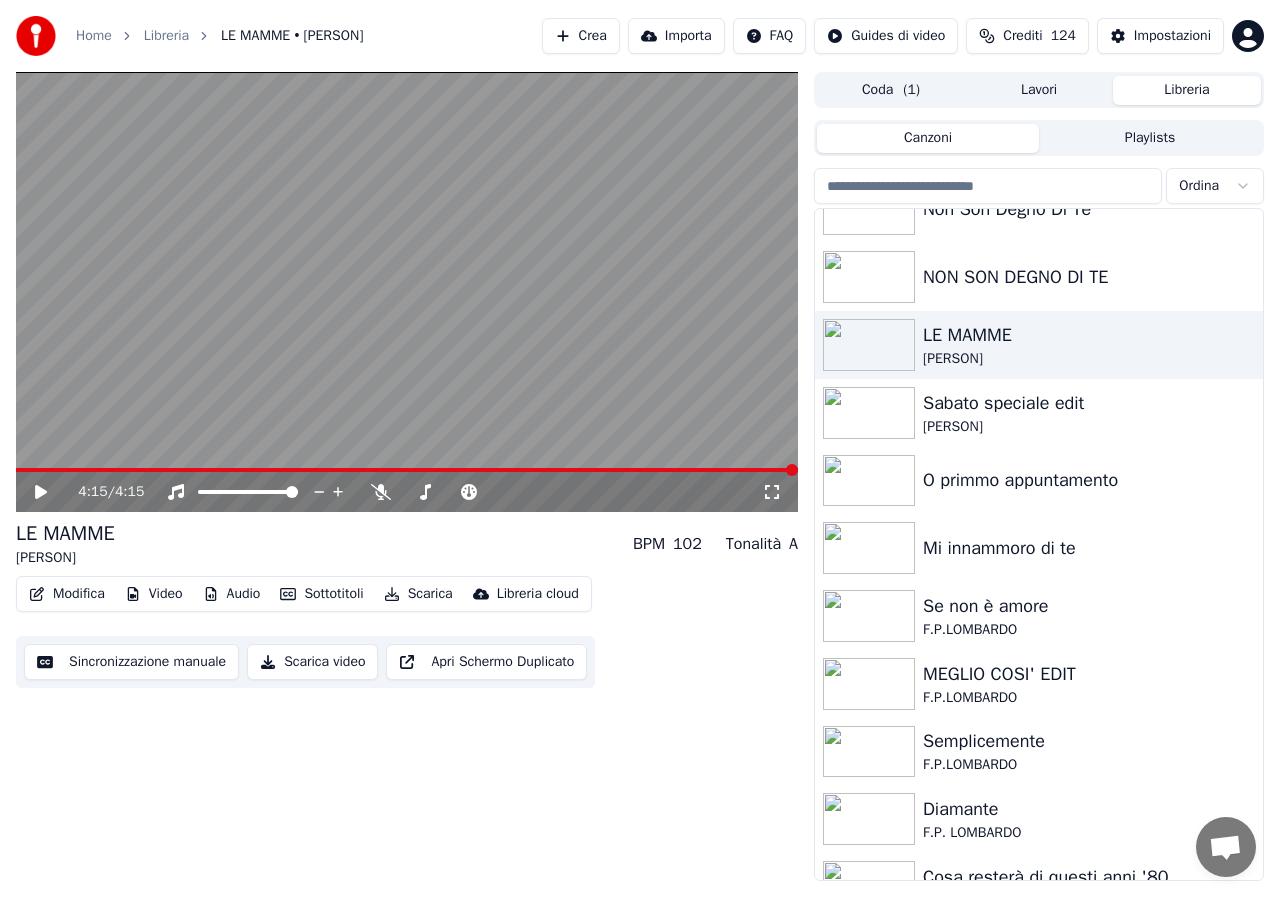 scroll, scrollTop: 2760, scrollLeft: 0, axis: vertical 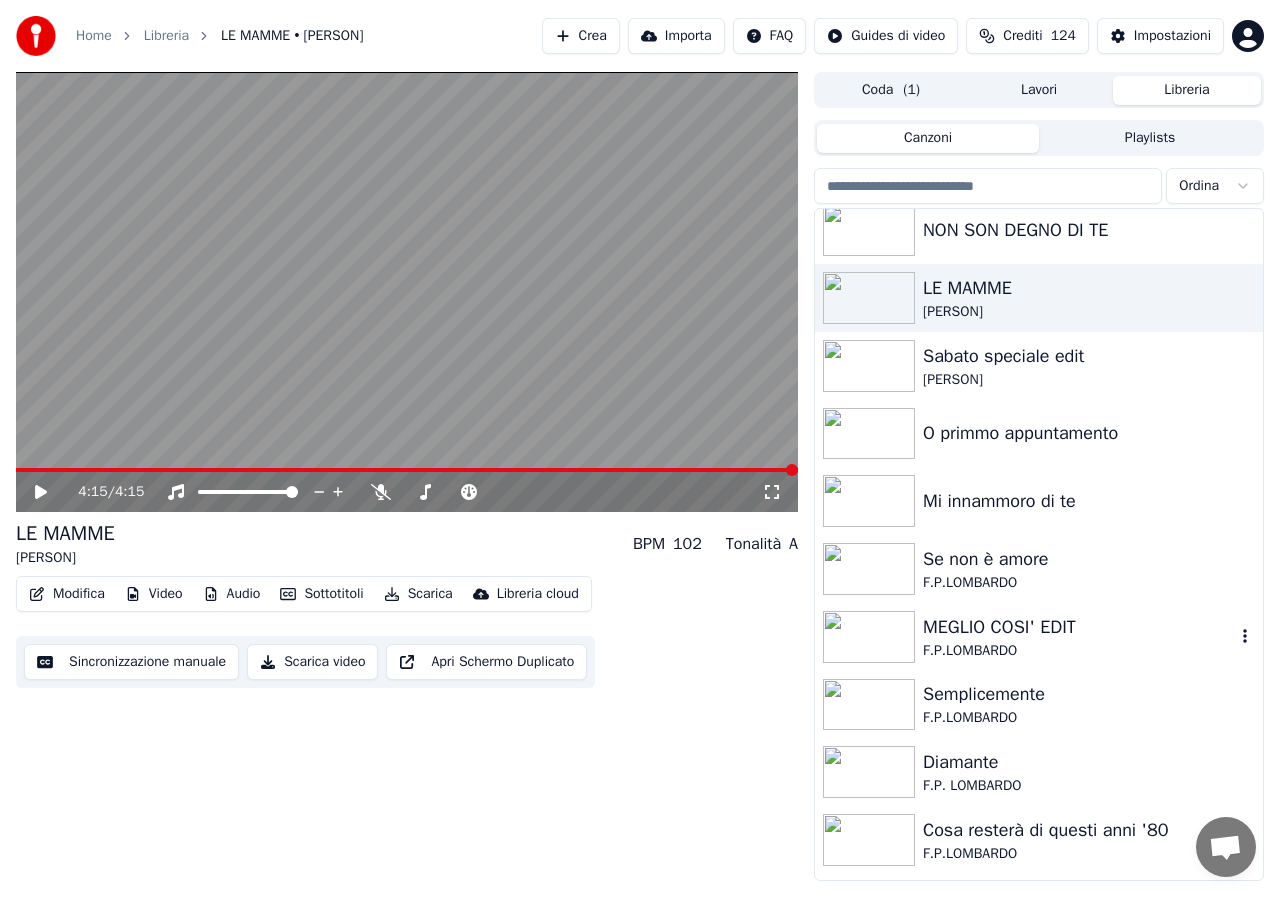 click at bounding box center (869, 637) 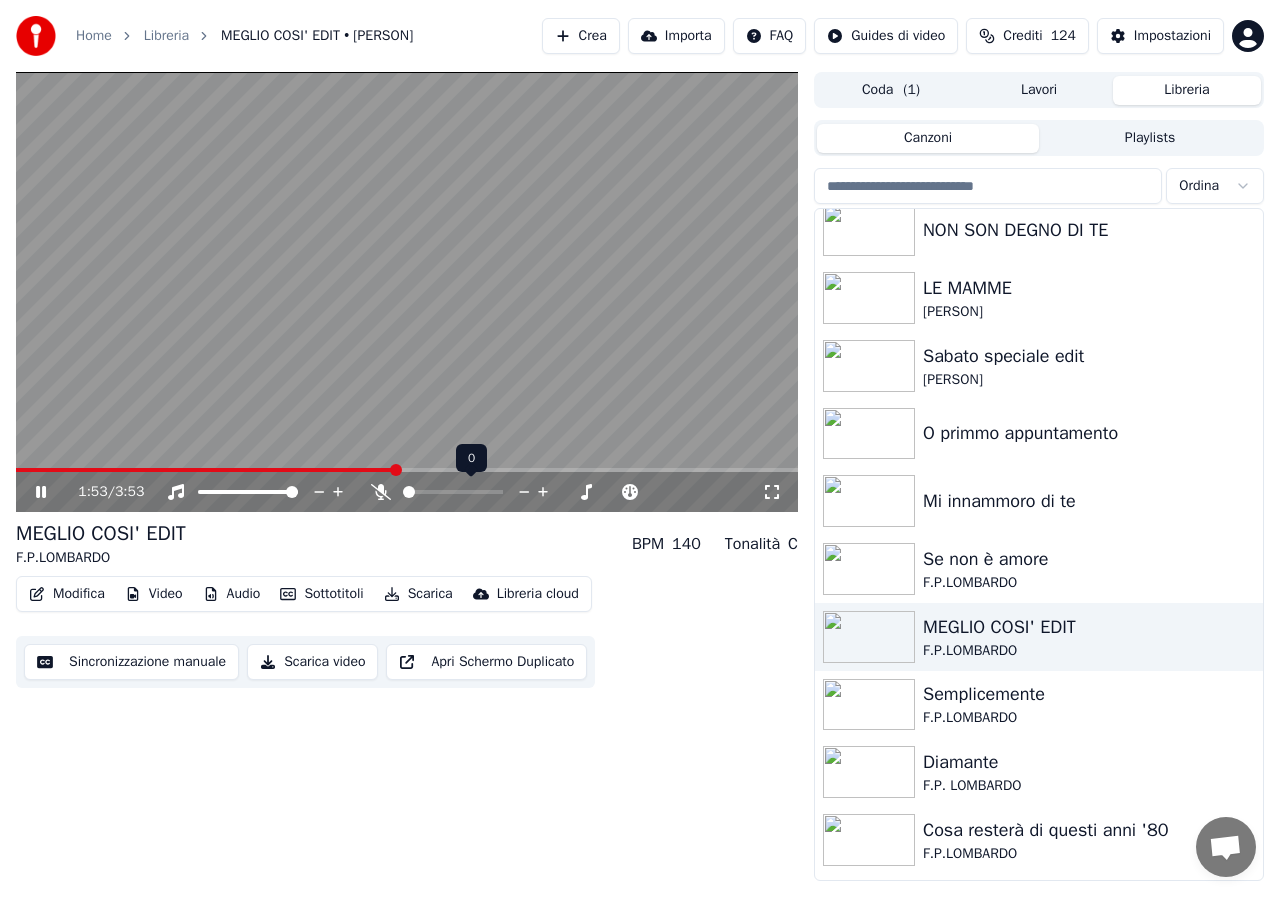 click at bounding box center [471, 492] 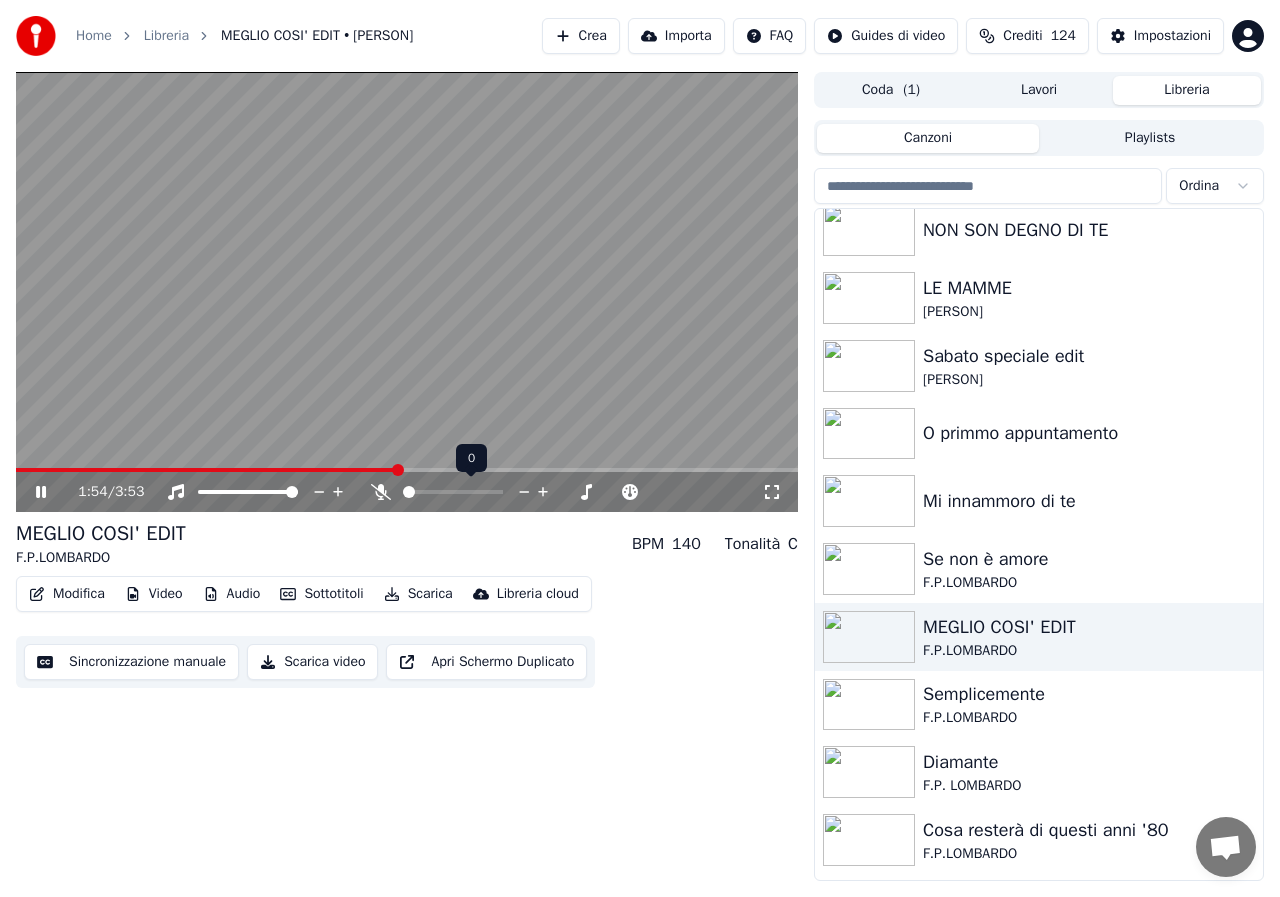 click at bounding box center (471, 492) 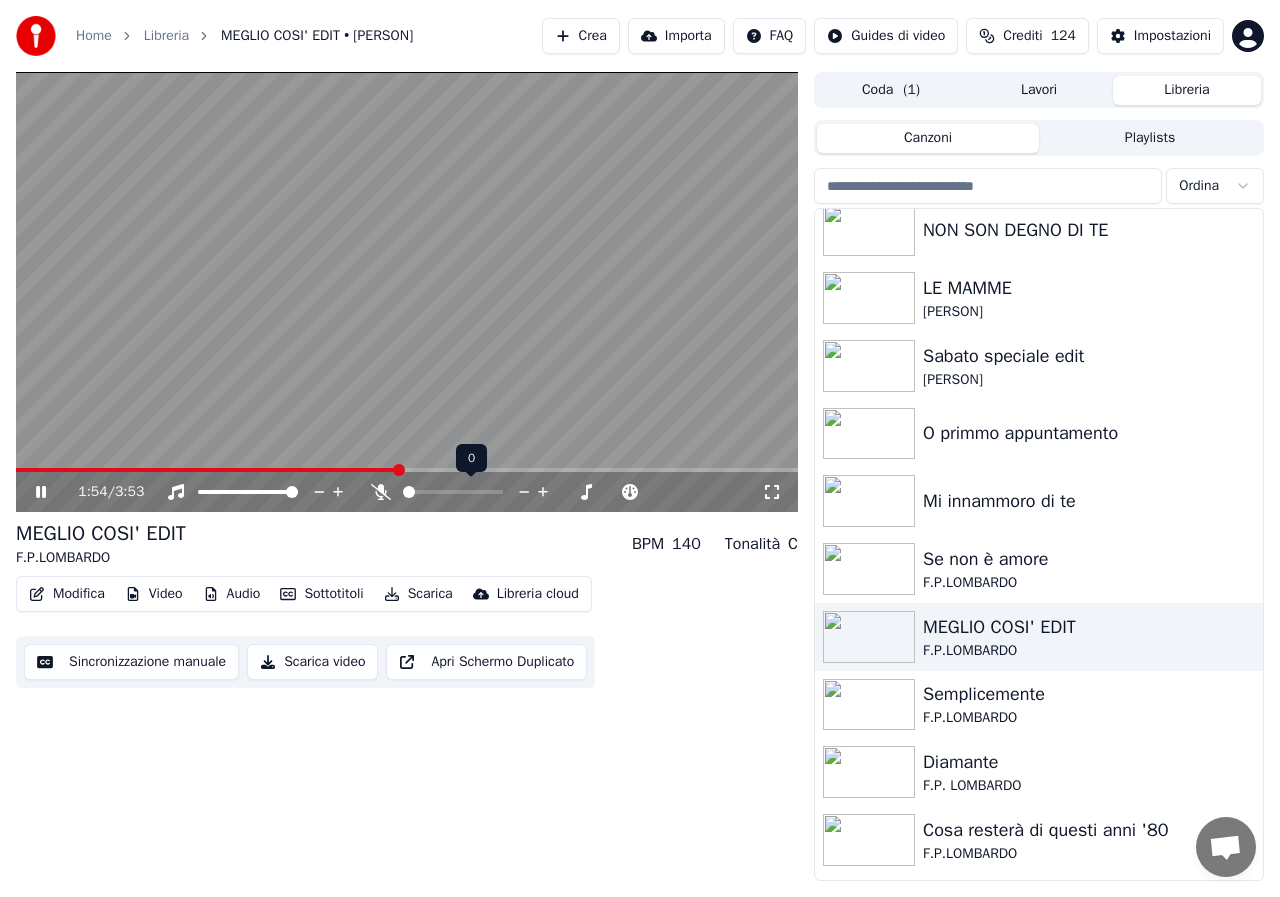 click at bounding box center [471, 492] 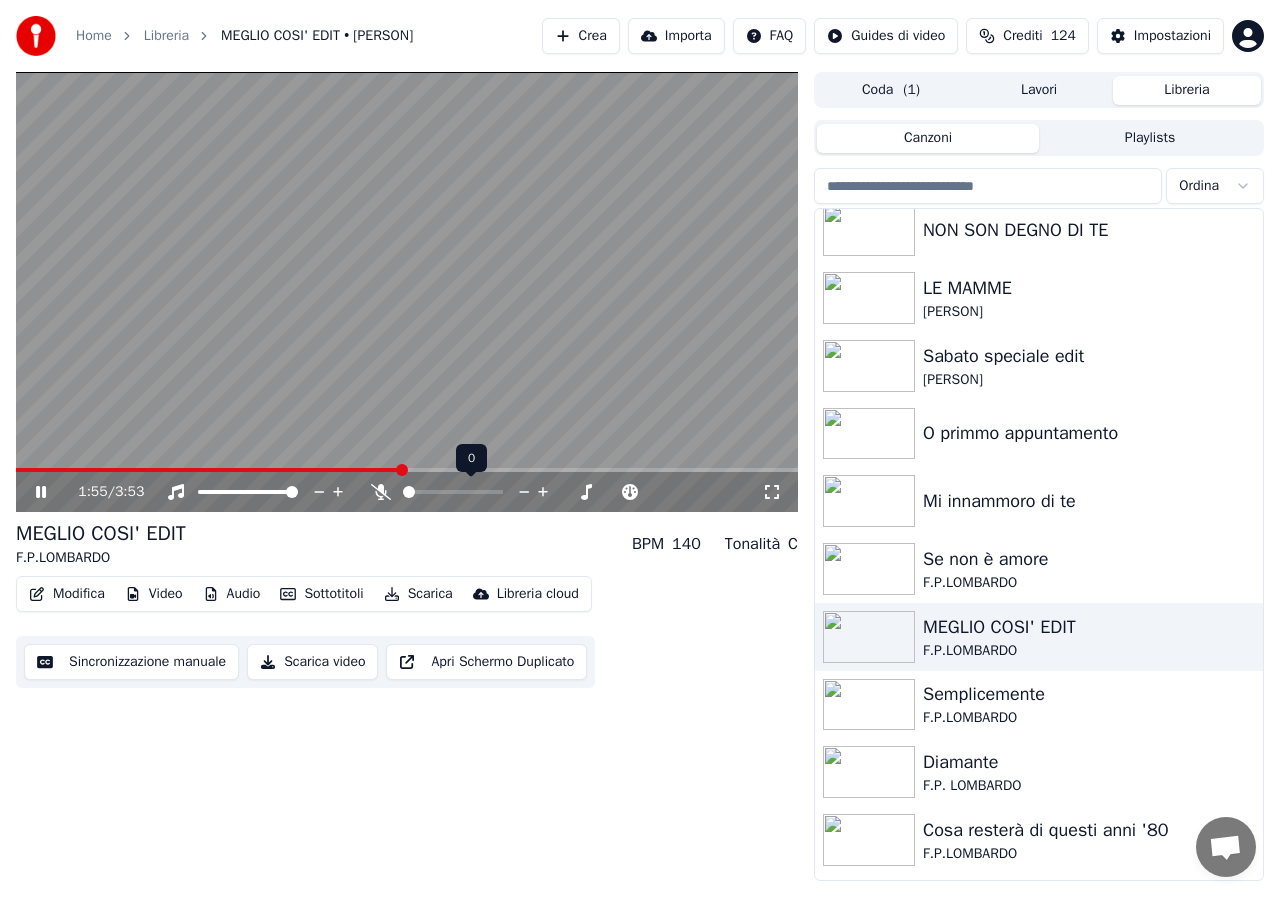 click at bounding box center [471, 492] 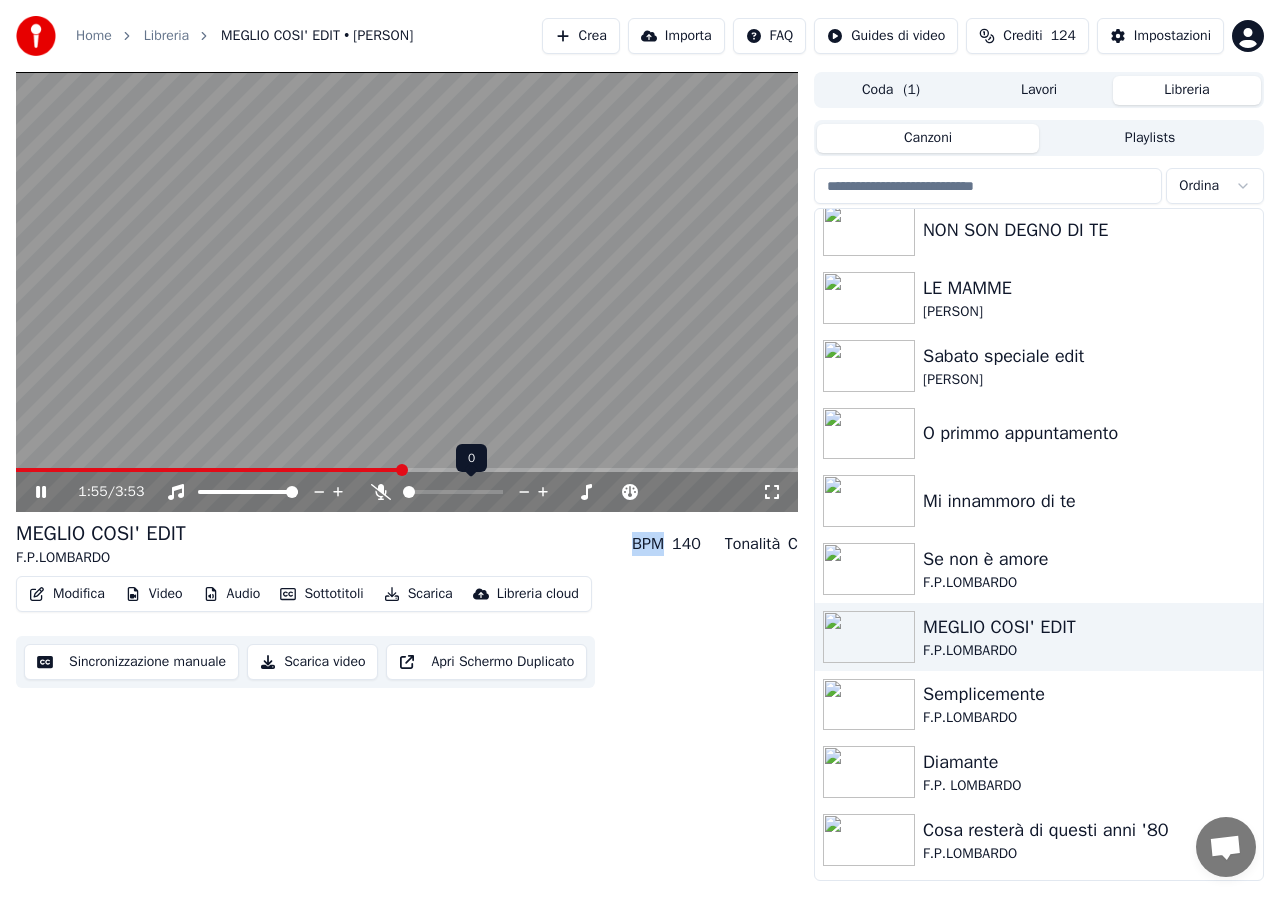 click at bounding box center [471, 492] 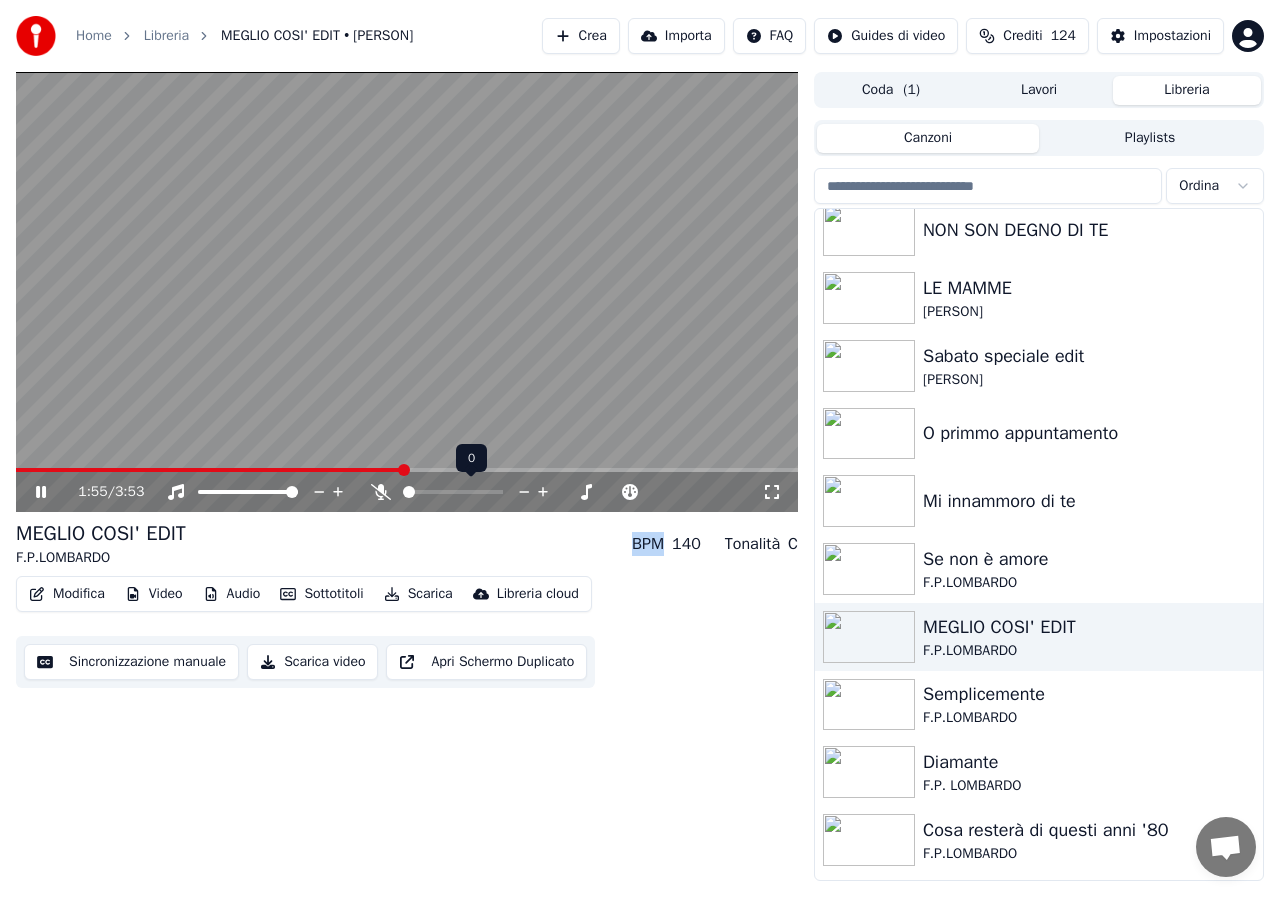 click at bounding box center [453, 492] 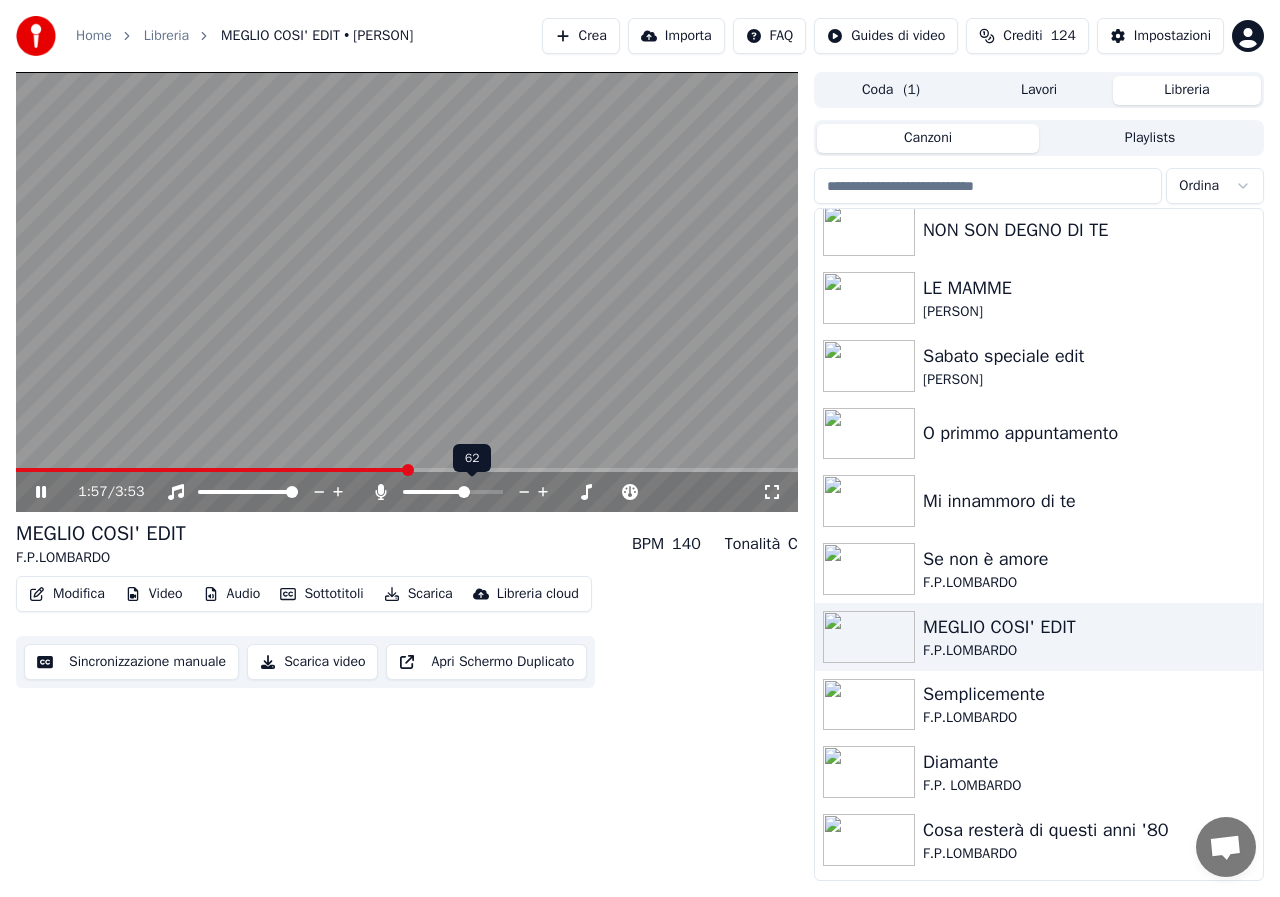 click at bounding box center (471, 492) 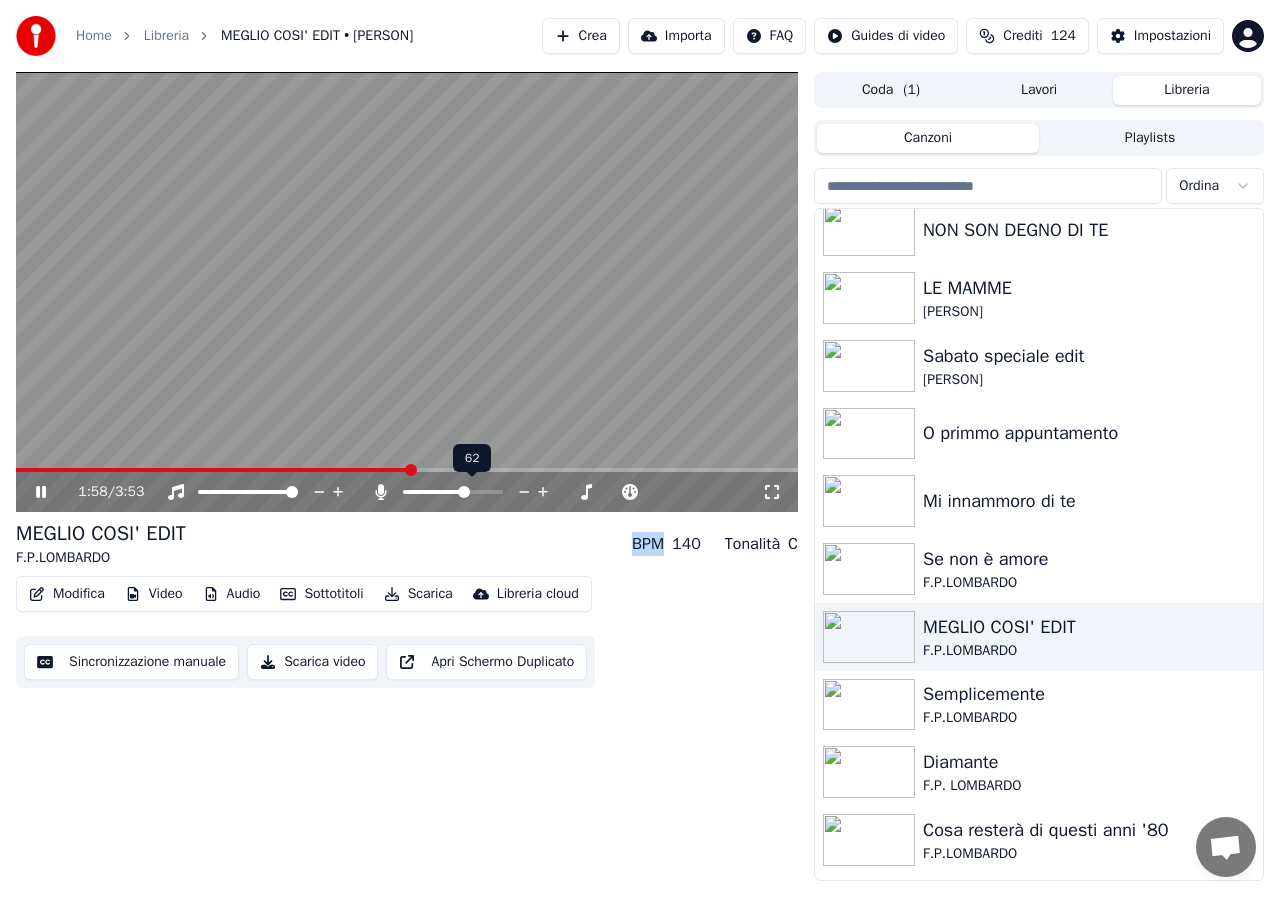 click at bounding box center [464, 492] 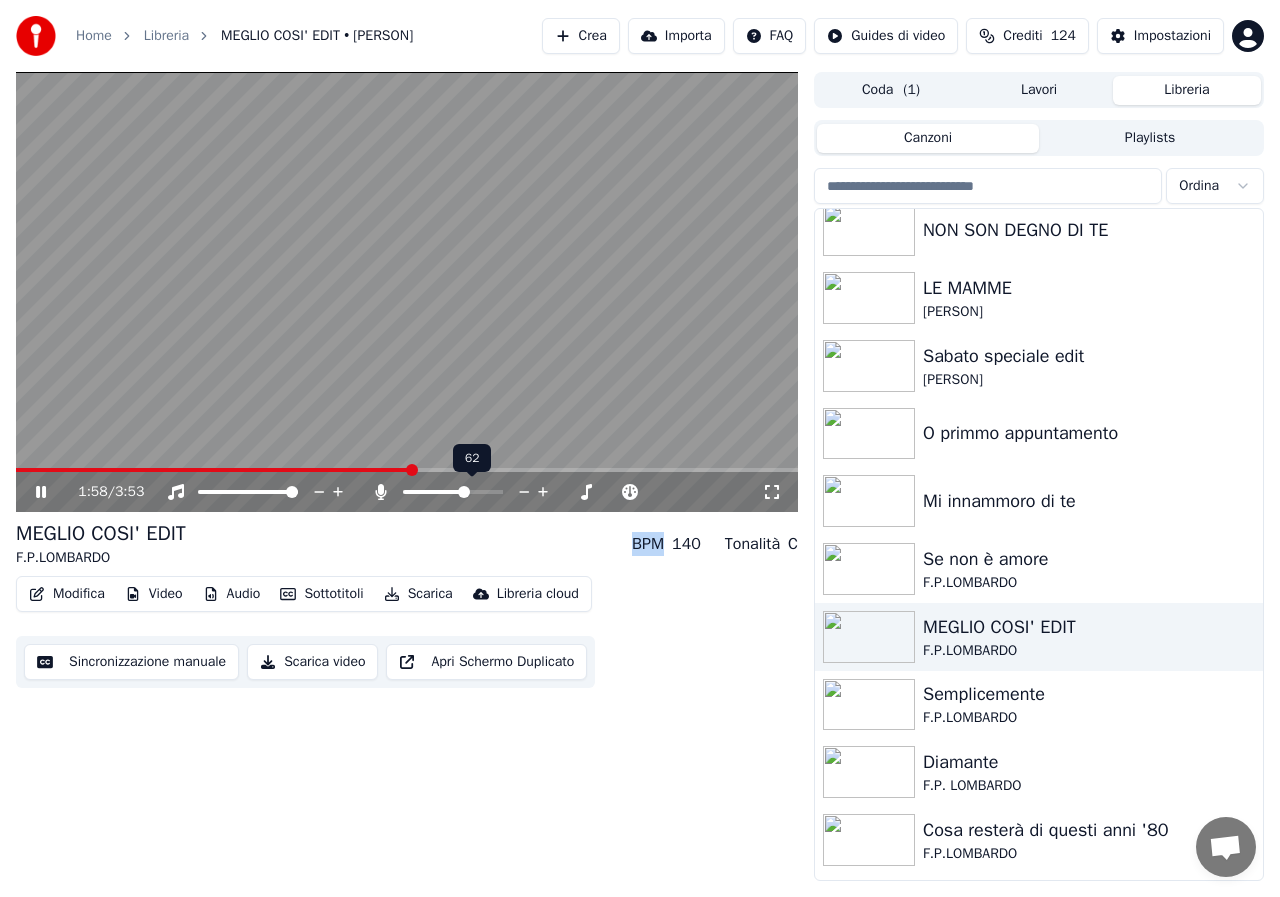 click at bounding box center [464, 492] 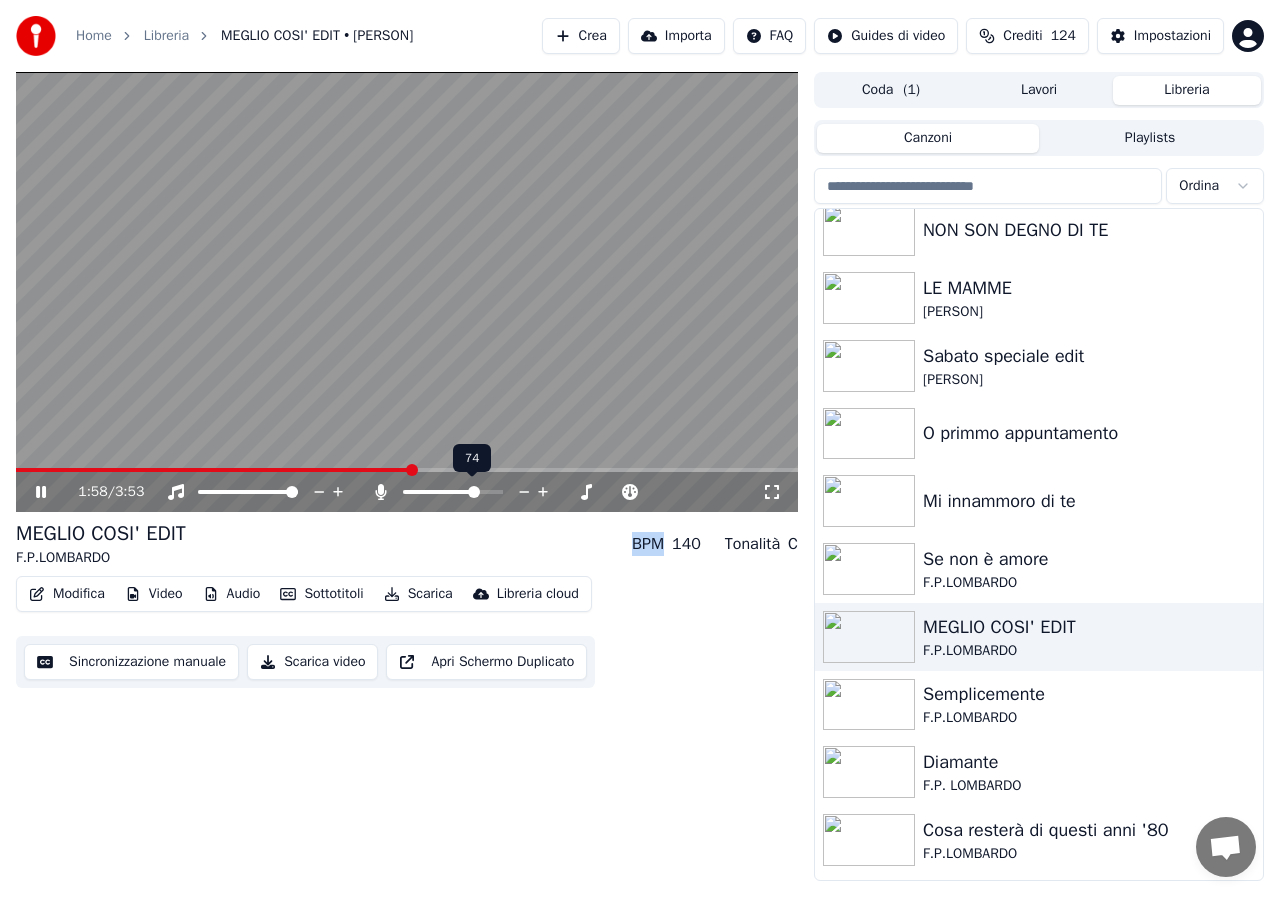 click at bounding box center (453, 492) 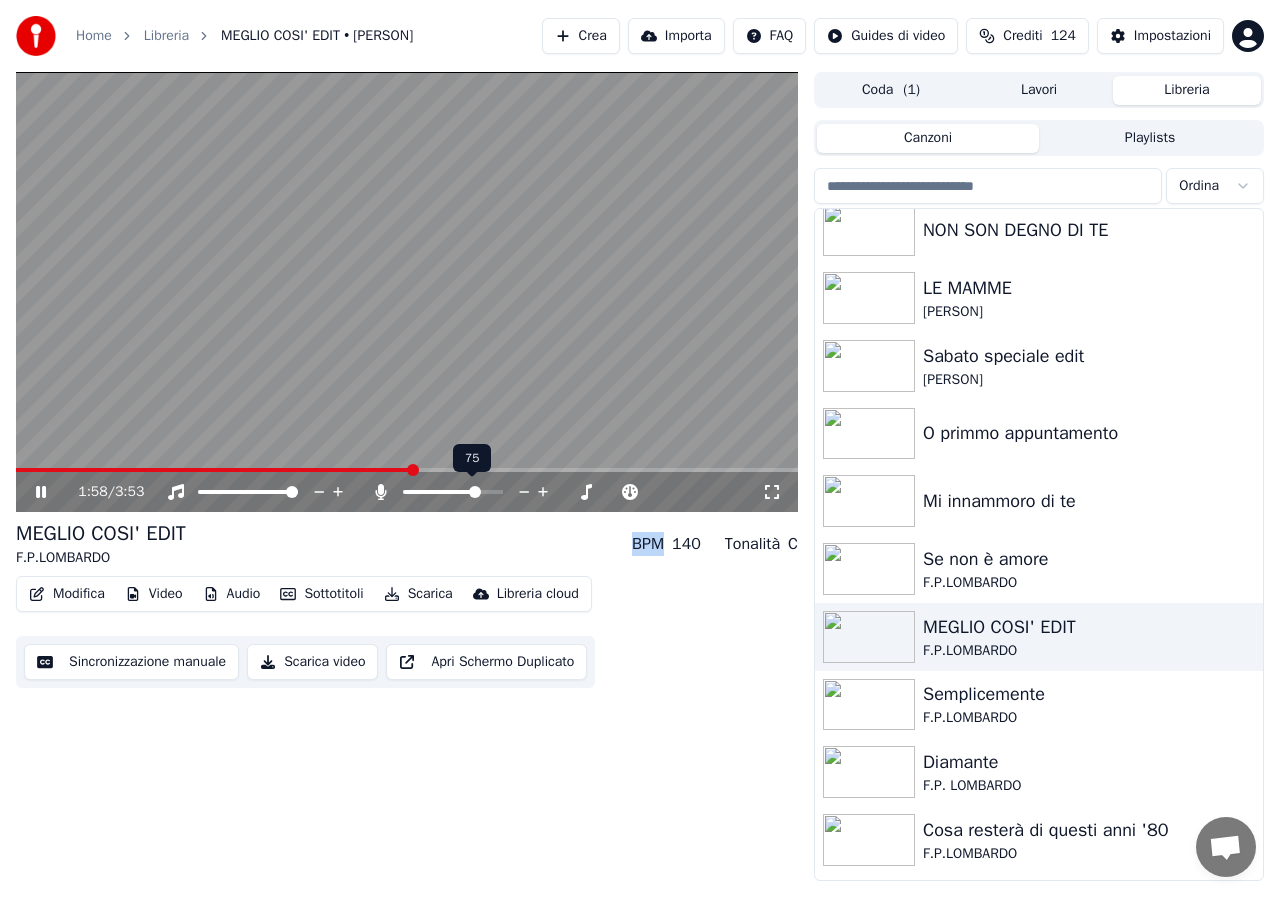 click at bounding box center [471, 492] 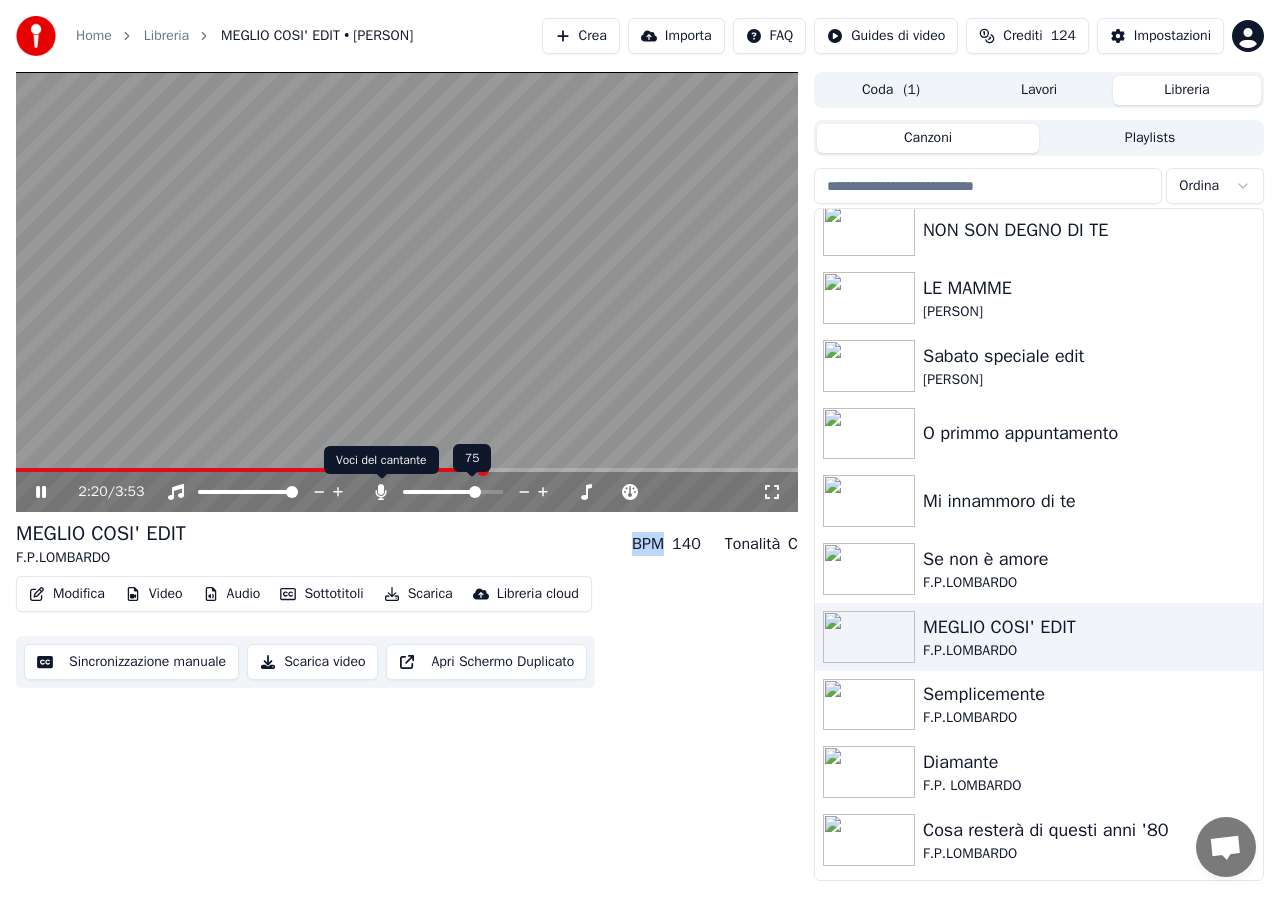 click at bounding box center (381, 492) 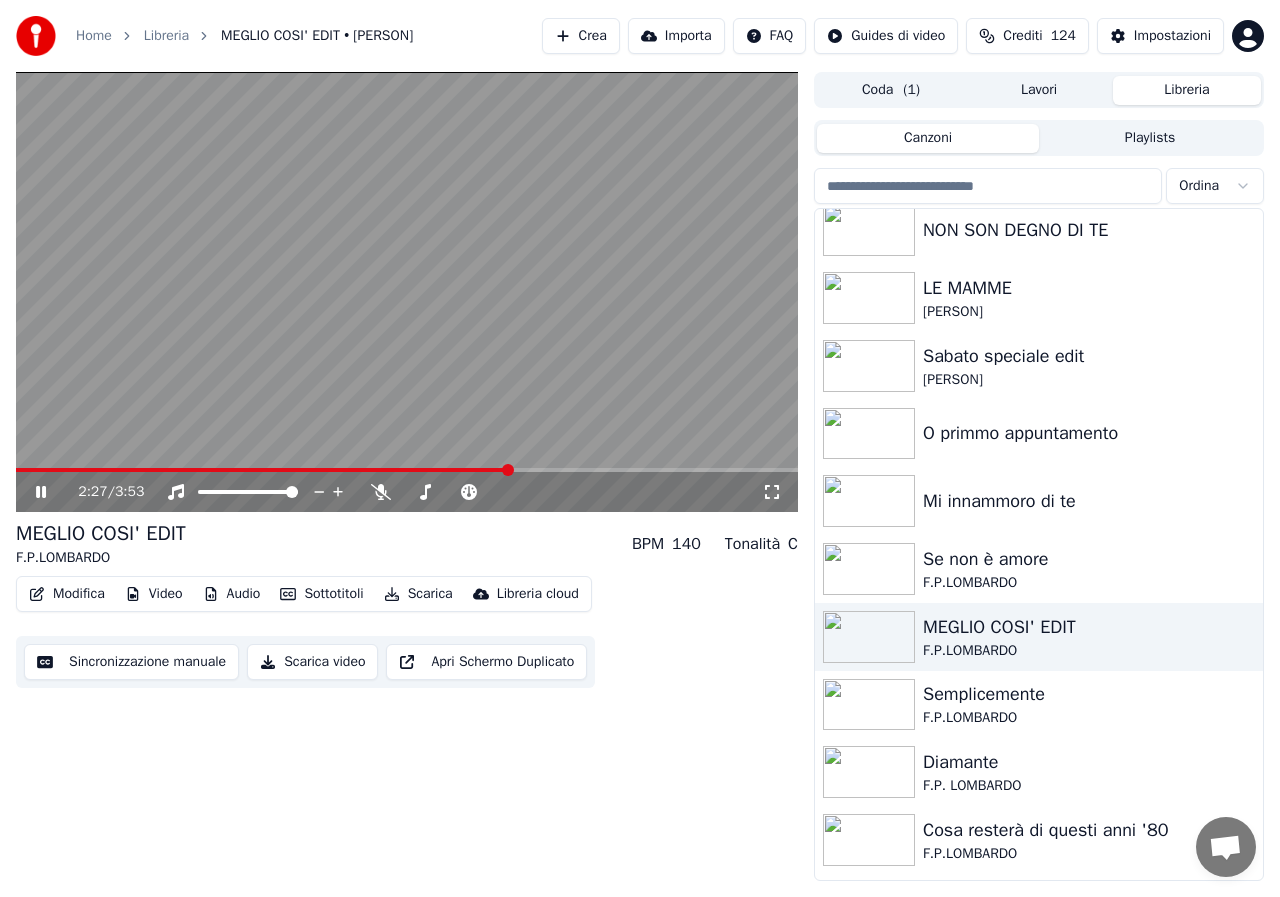 click at bounding box center [55, 492] 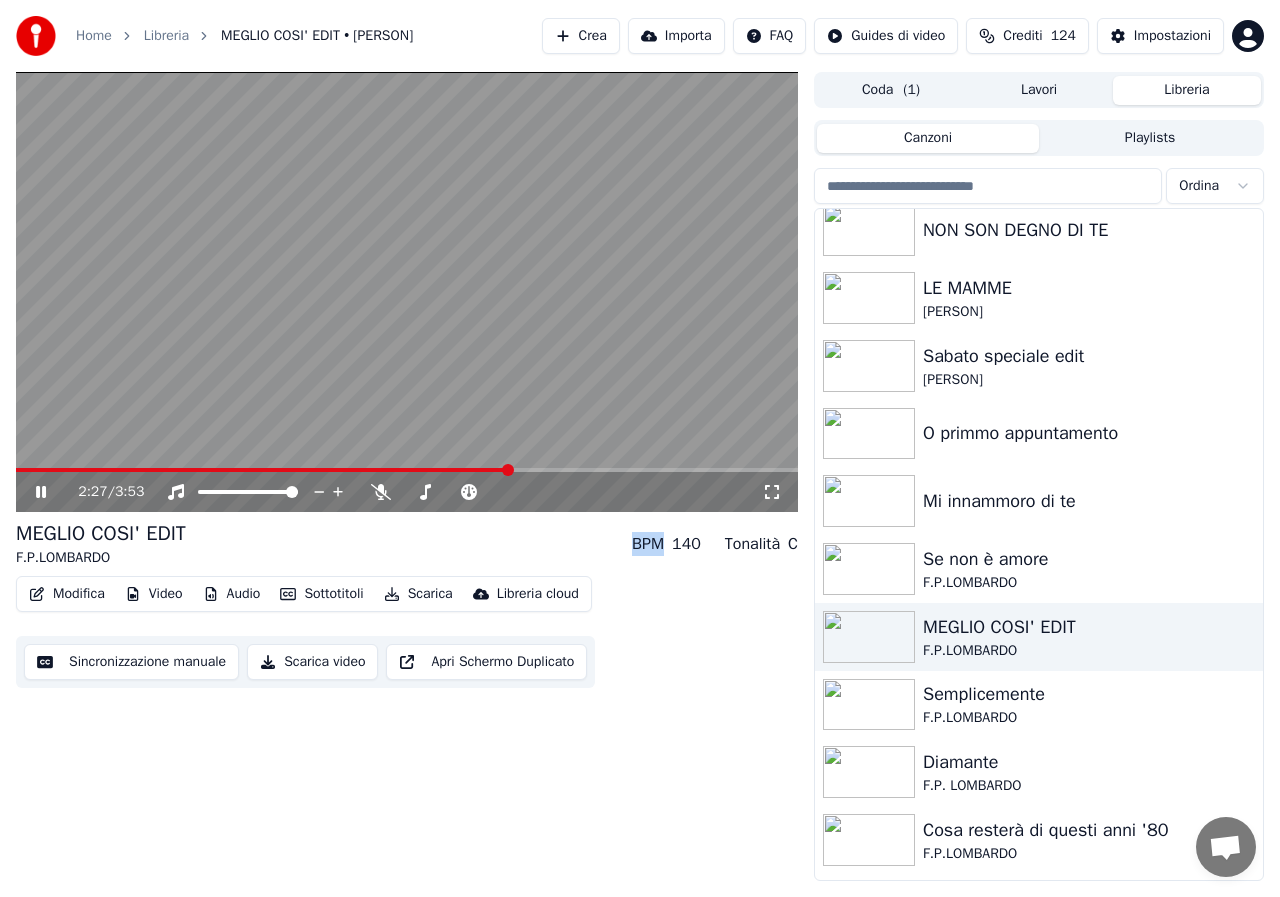 click at bounding box center (55, 492) 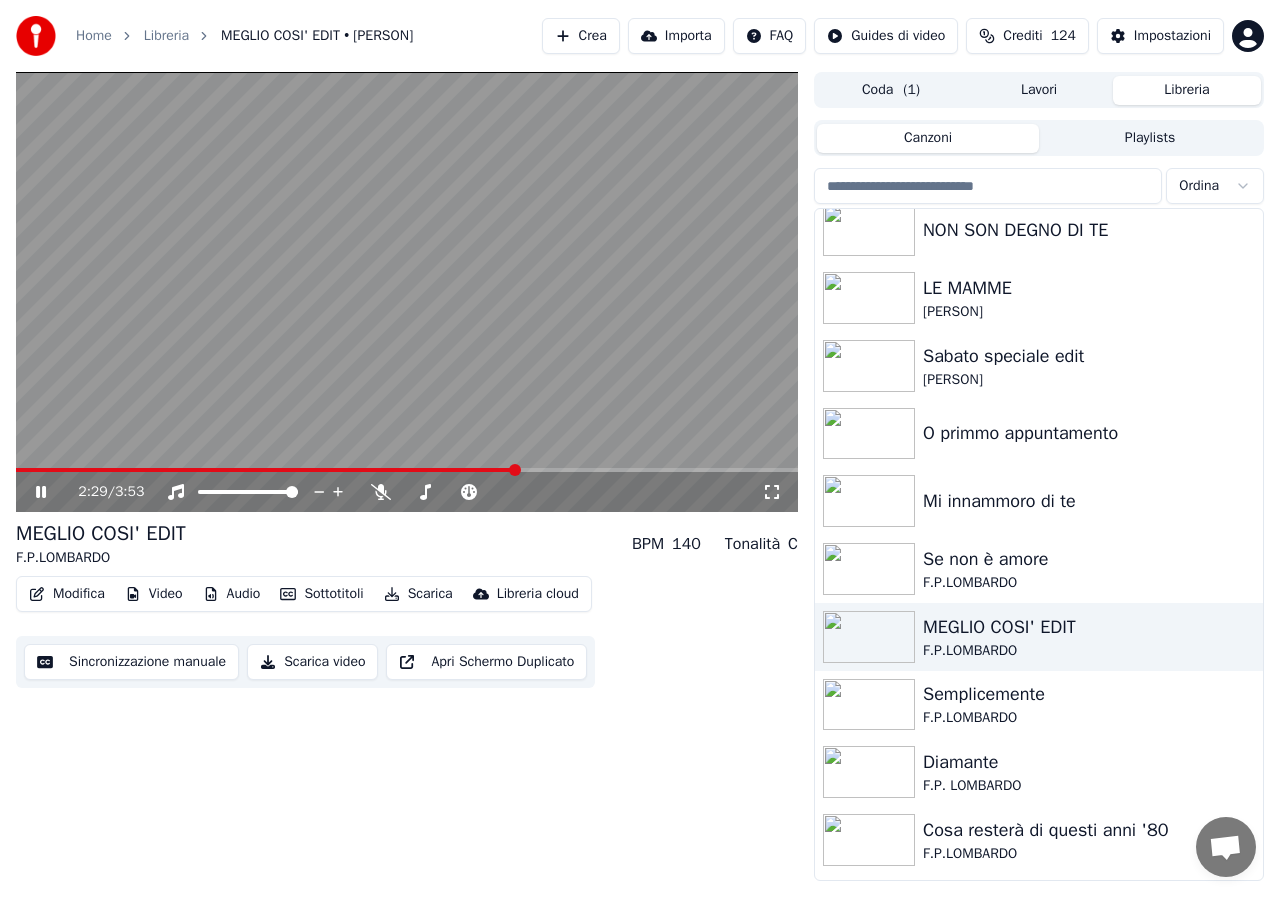 click at bounding box center [41, 492] 